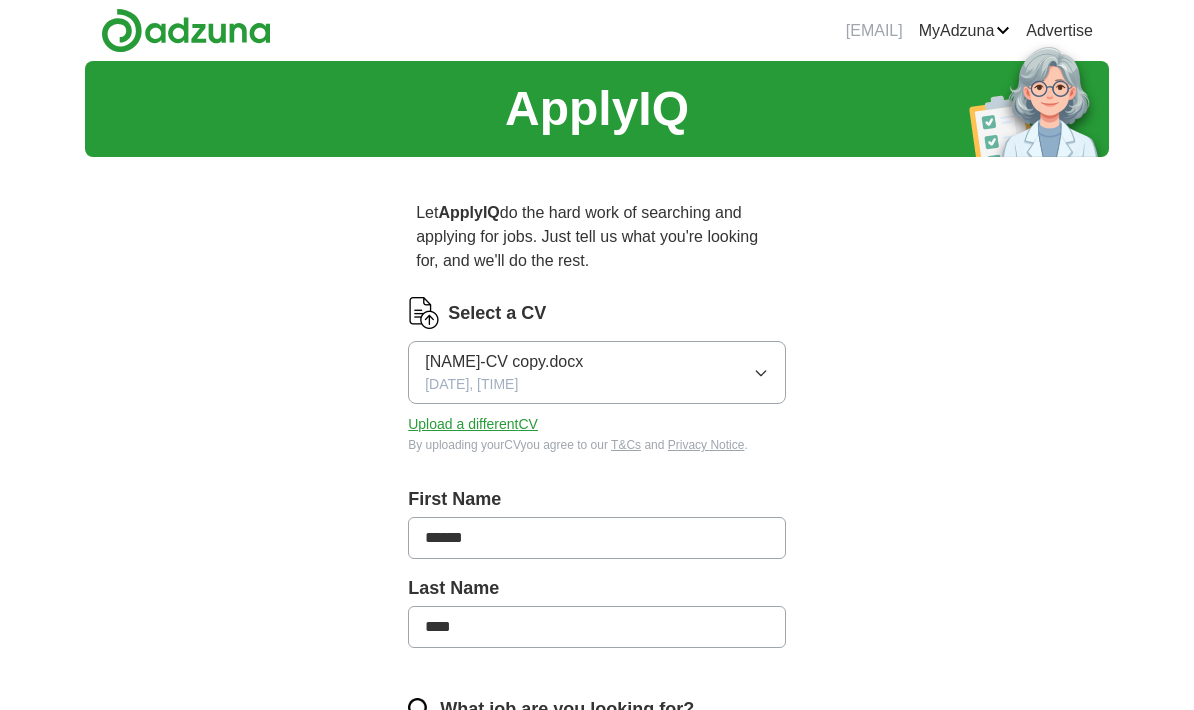 scroll, scrollTop: 0, scrollLeft: 0, axis: both 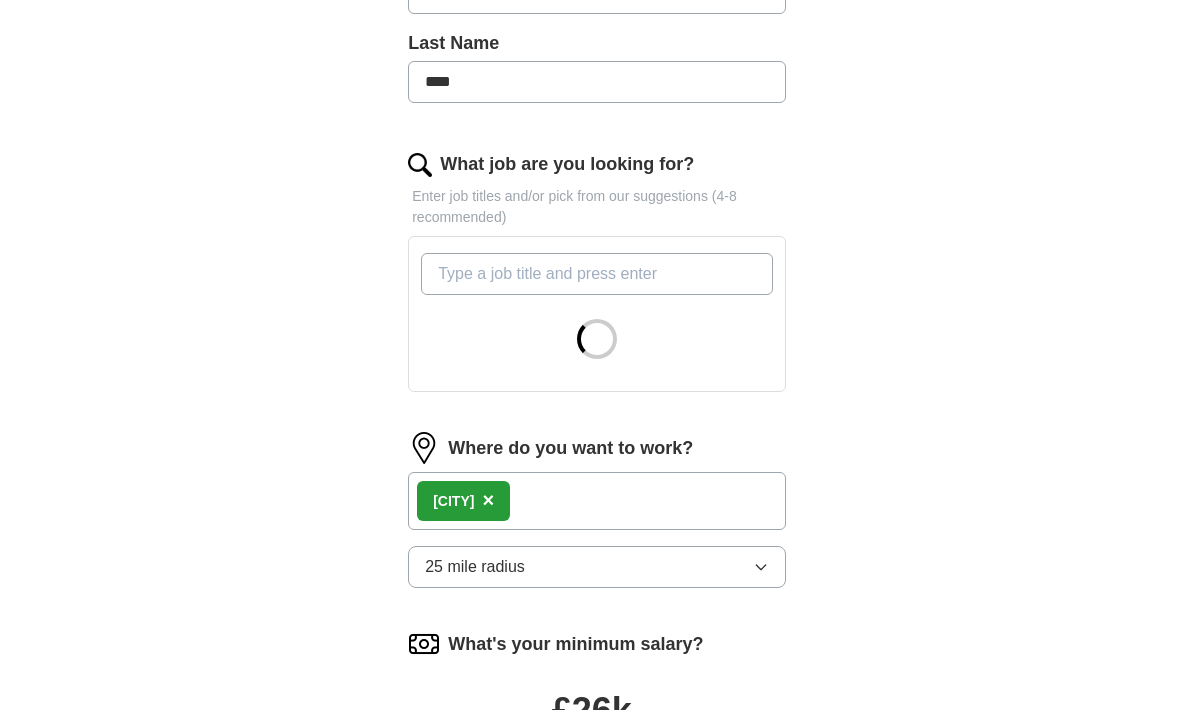 click on "What job are you looking for?" at bounding box center (597, 274) 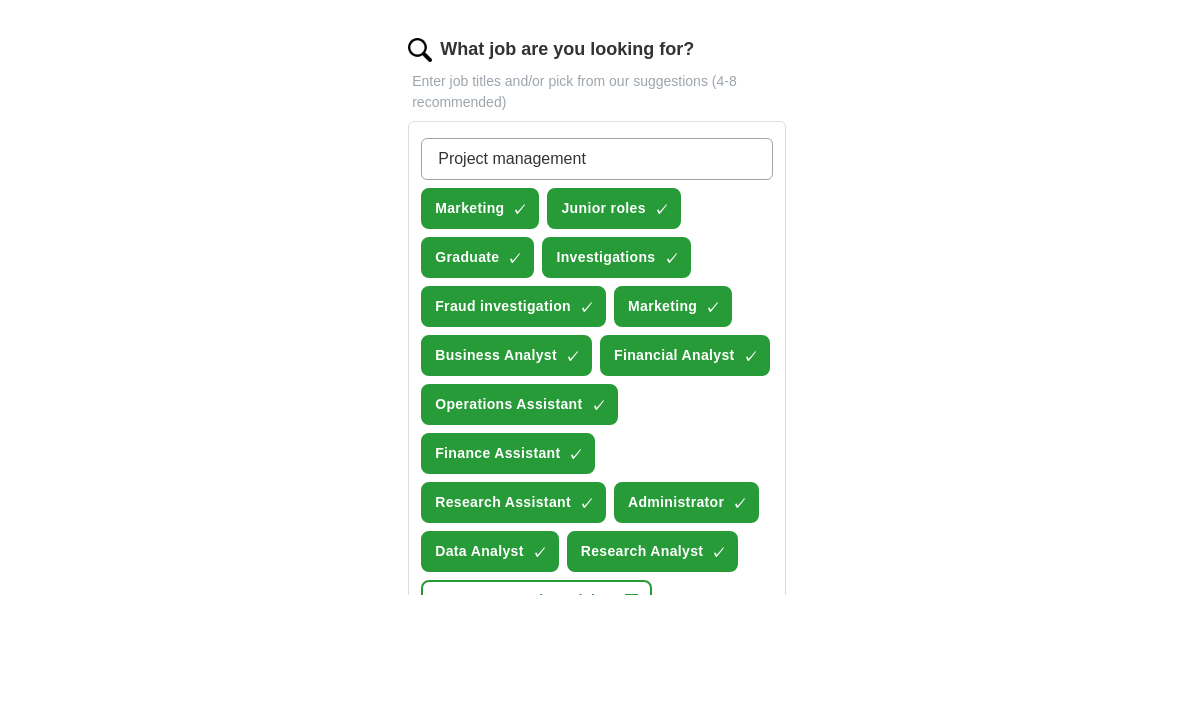 type on "Project management" 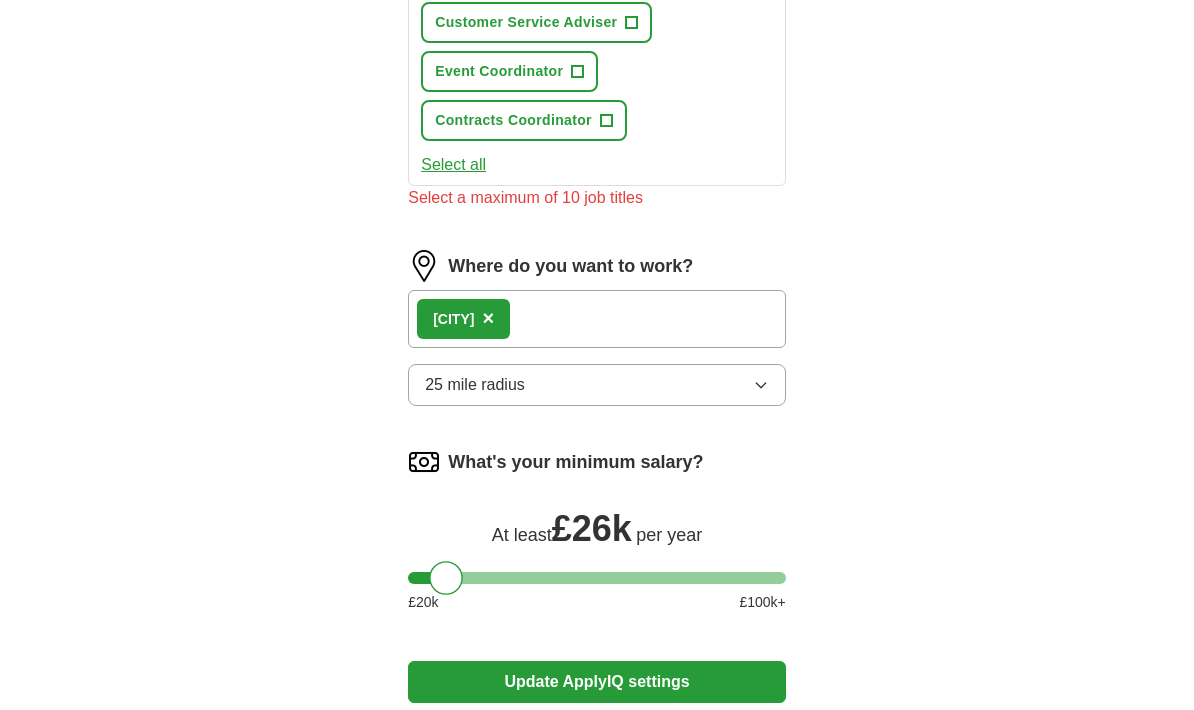 scroll, scrollTop: 1169, scrollLeft: 0, axis: vertical 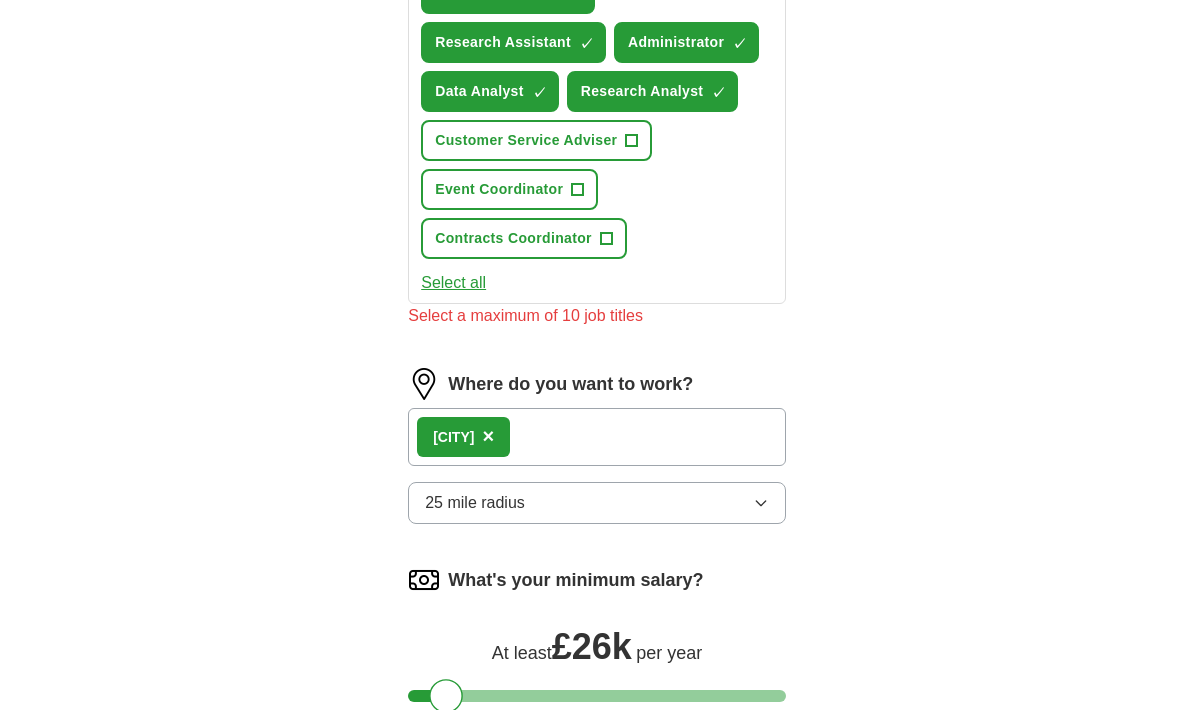 click on "+" at bounding box center [606, 239] 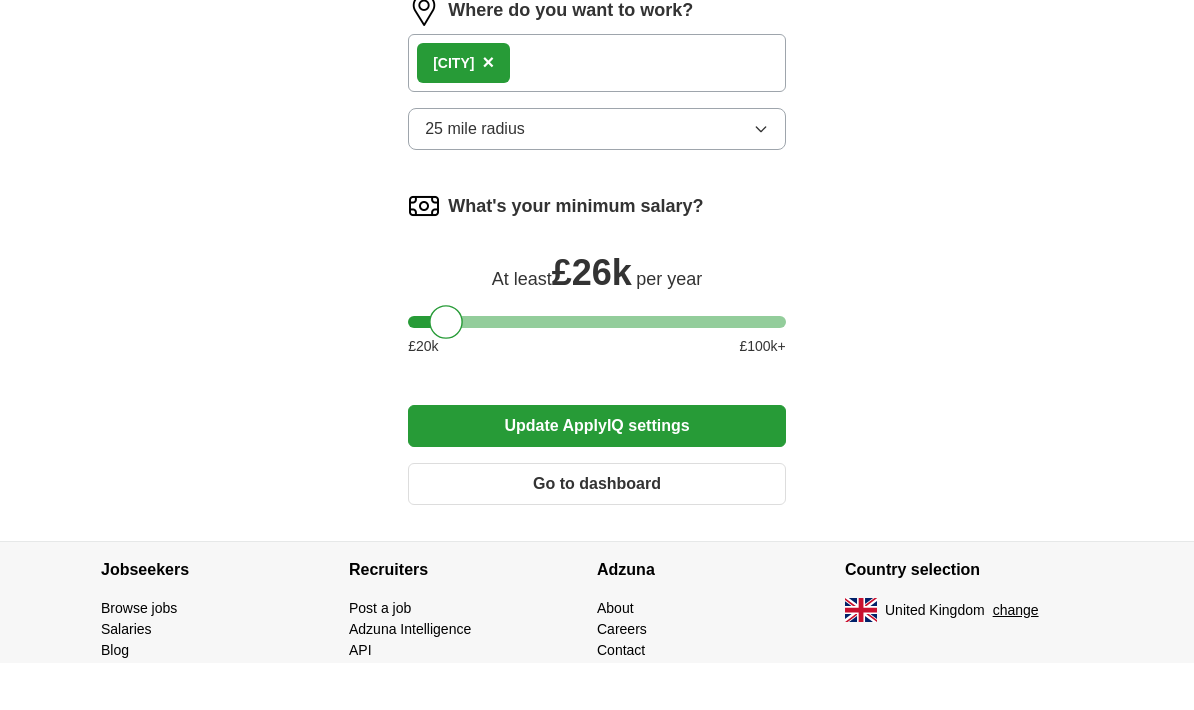scroll, scrollTop: 1576, scrollLeft: 0, axis: vertical 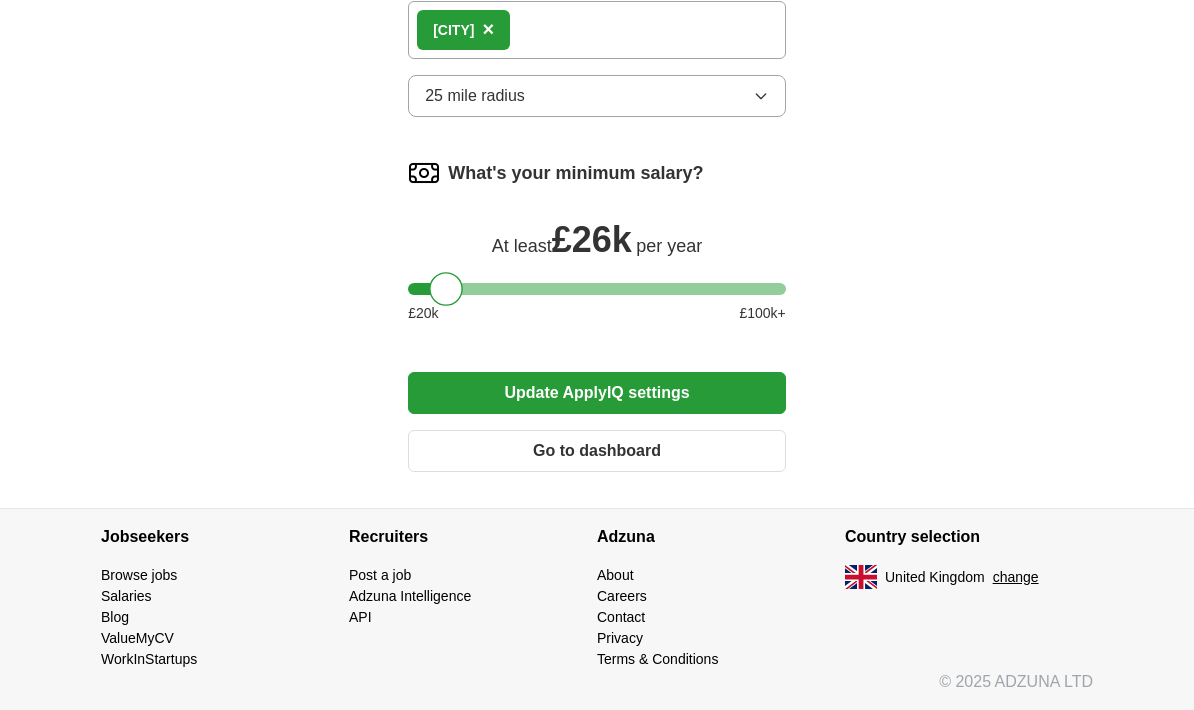 click on "Update ApplyIQ settings" at bounding box center (597, 393) 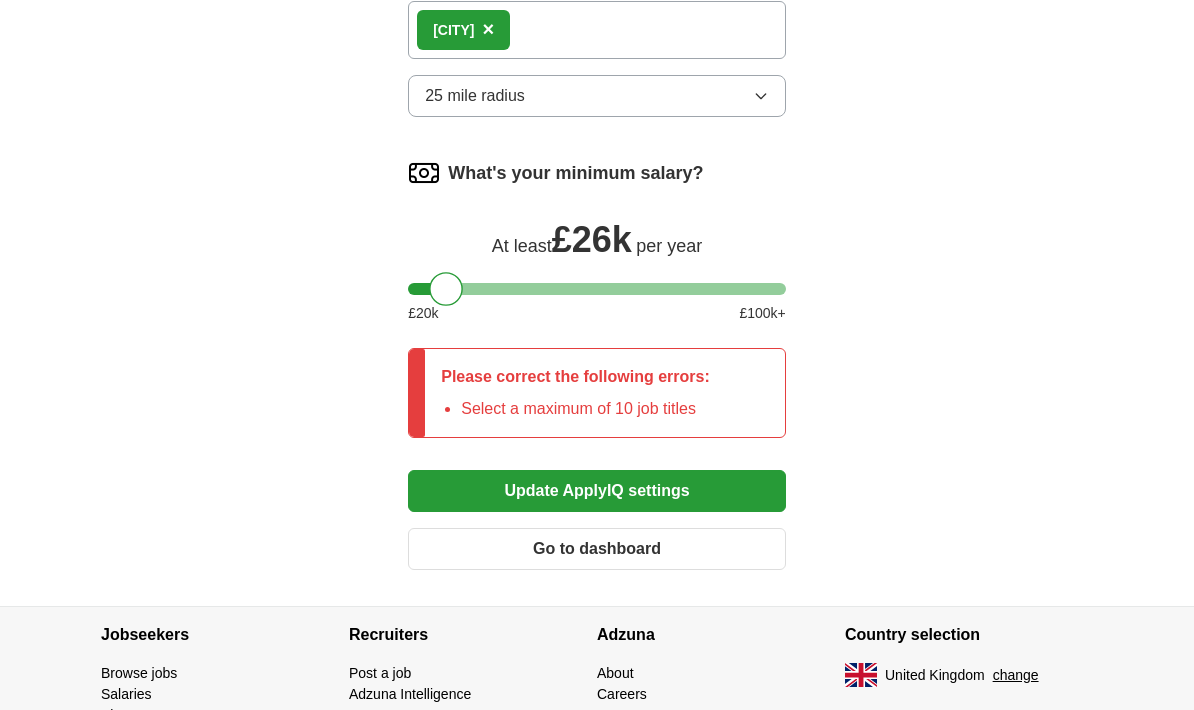 click on "Update ApplyIQ settings" at bounding box center [597, 491] 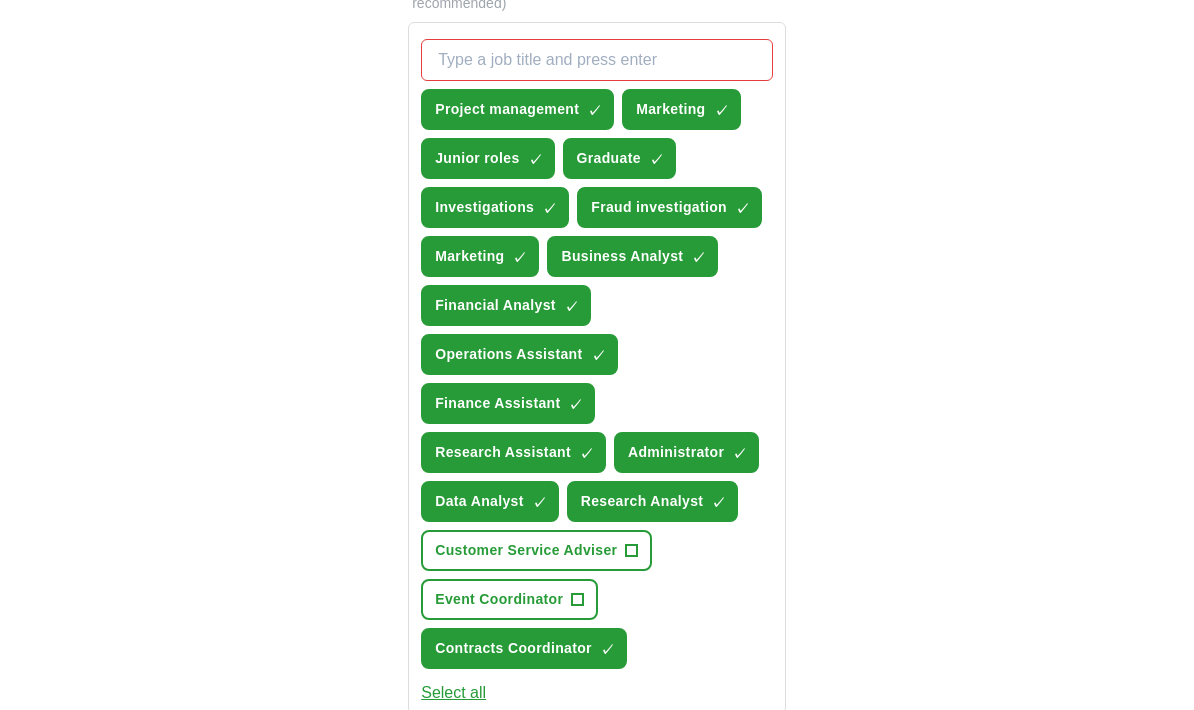 scroll, scrollTop: 781, scrollLeft: 0, axis: vertical 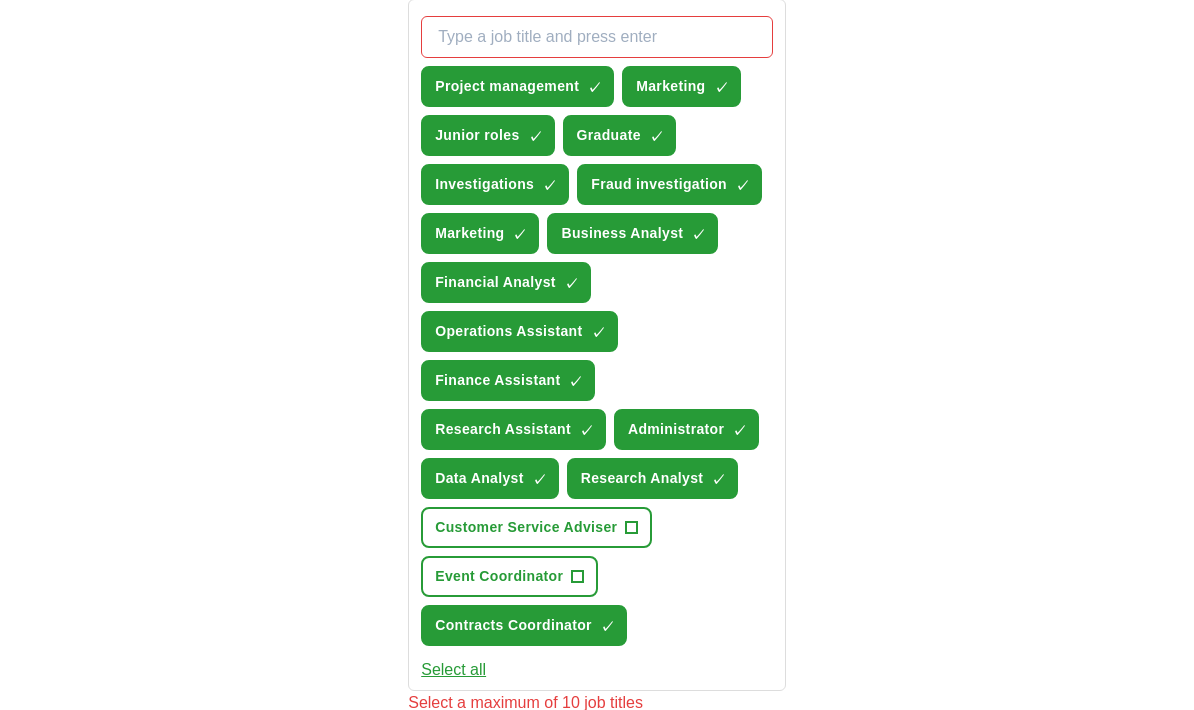 click on "✓ ×" at bounding box center (606, 627) 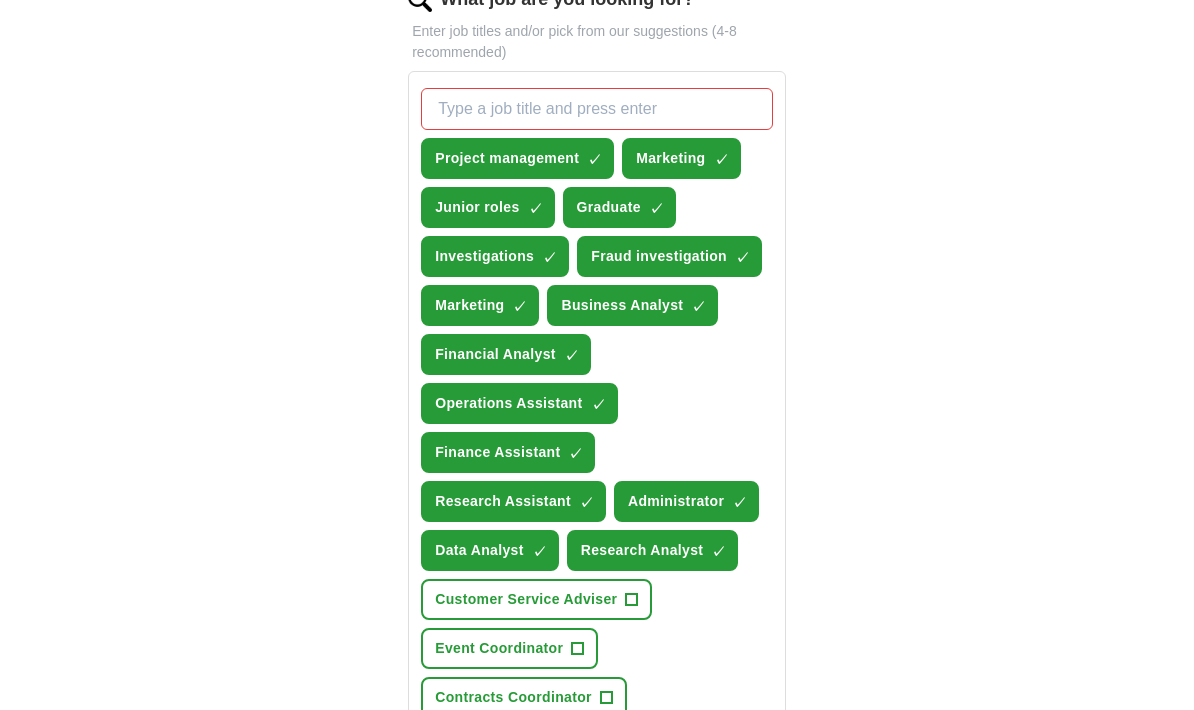 scroll, scrollTop: 694, scrollLeft: 0, axis: vertical 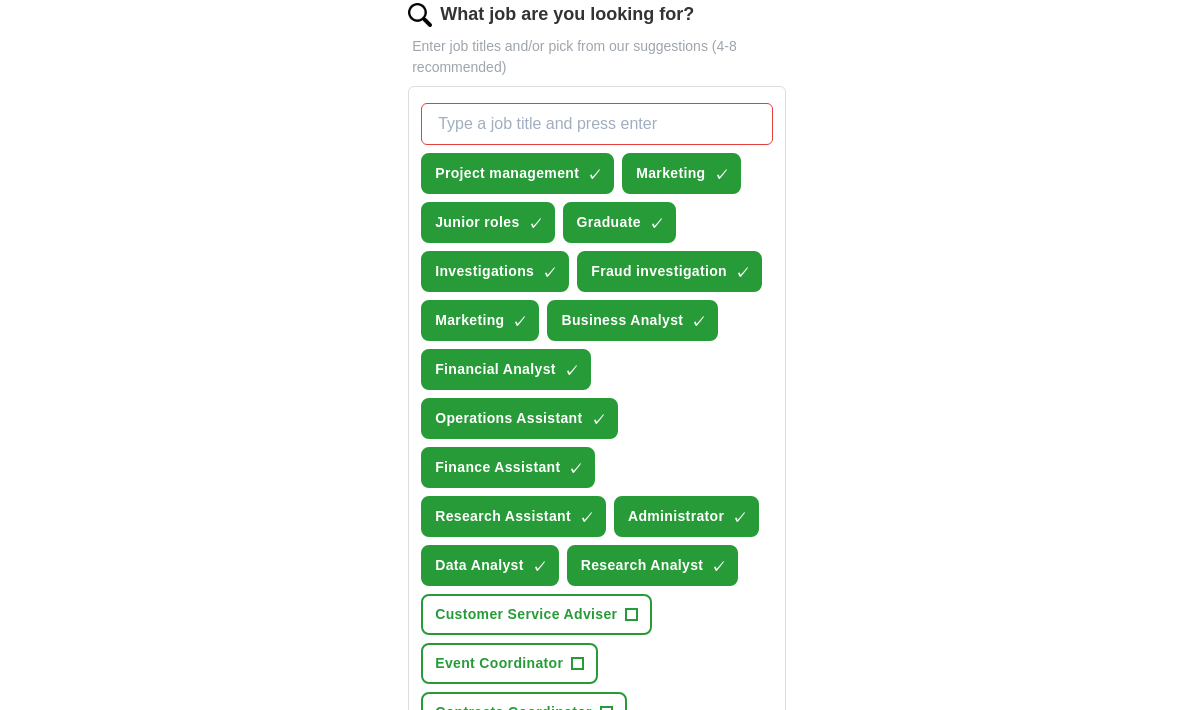 click on "Contracts Coordinator +" at bounding box center (524, 713) 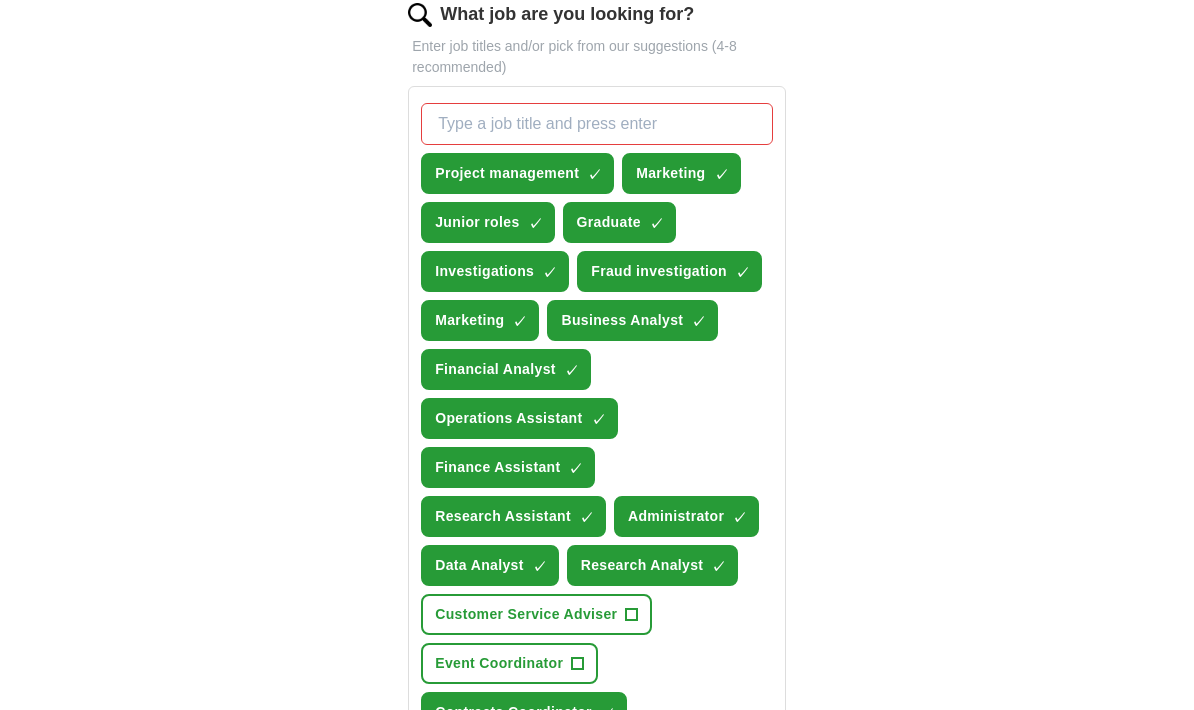 scroll, scrollTop: 695, scrollLeft: 0, axis: vertical 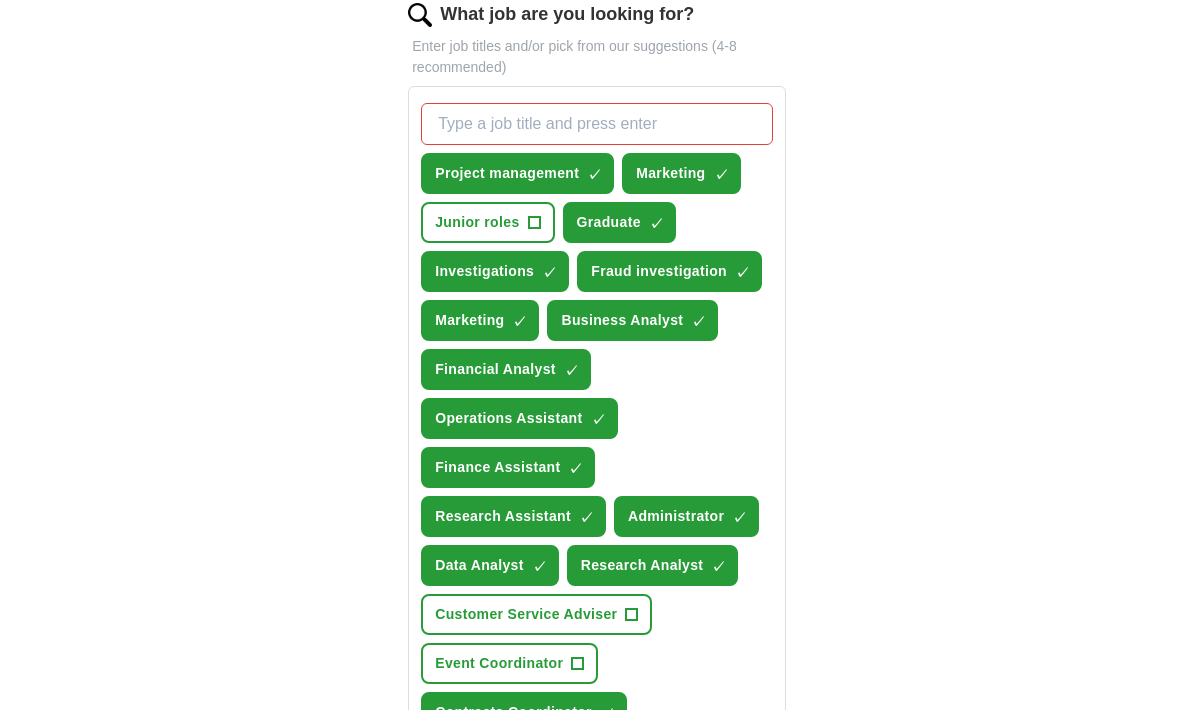 click on "Junior roles +" at bounding box center [487, 222] 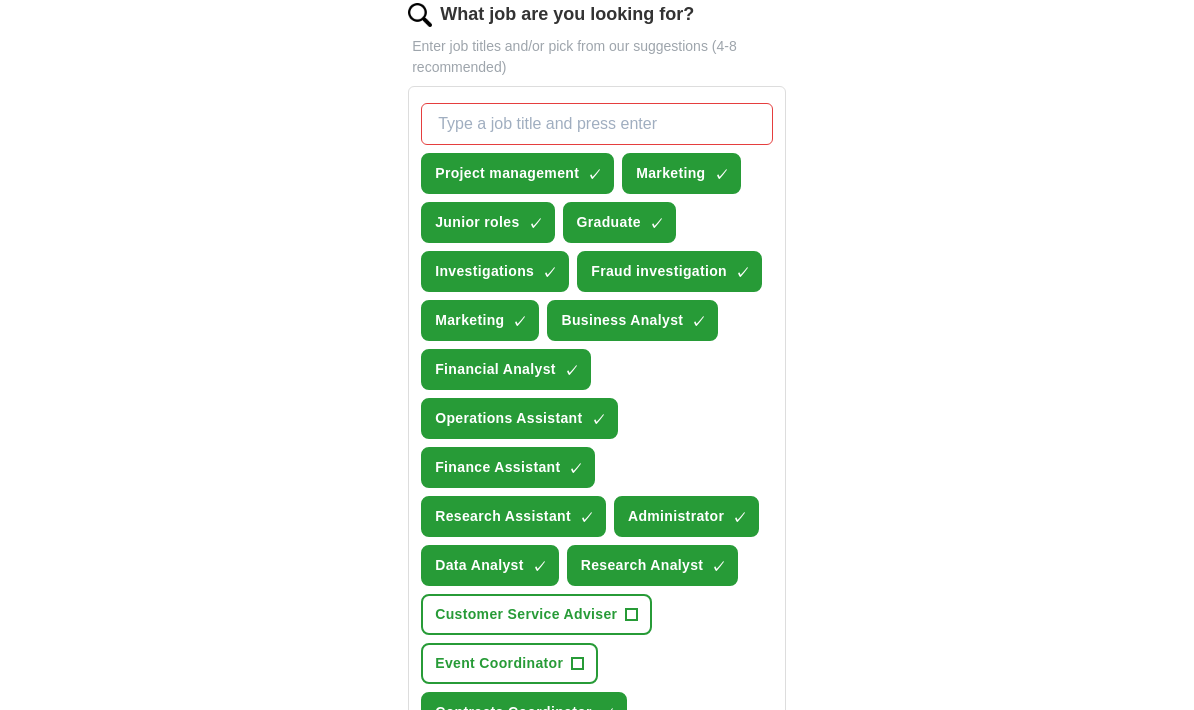 click on "Marketing ✓ ×" at bounding box center [681, 173] 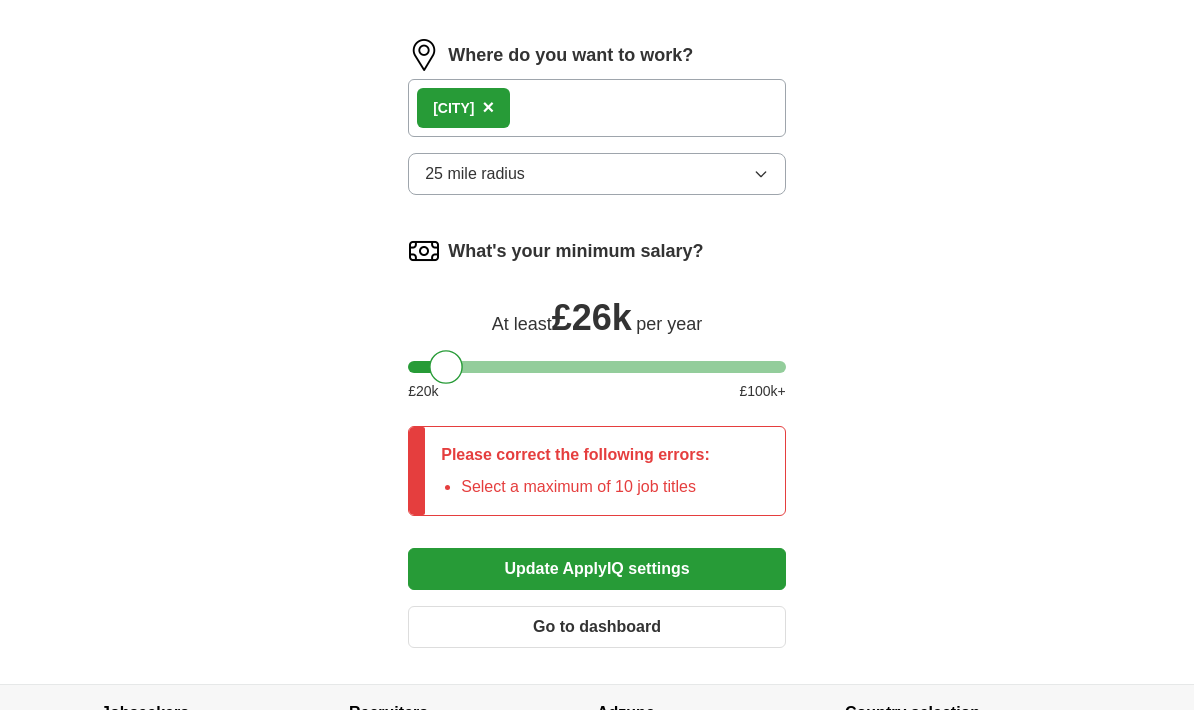 scroll, scrollTop: 1522, scrollLeft: 0, axis: vertical 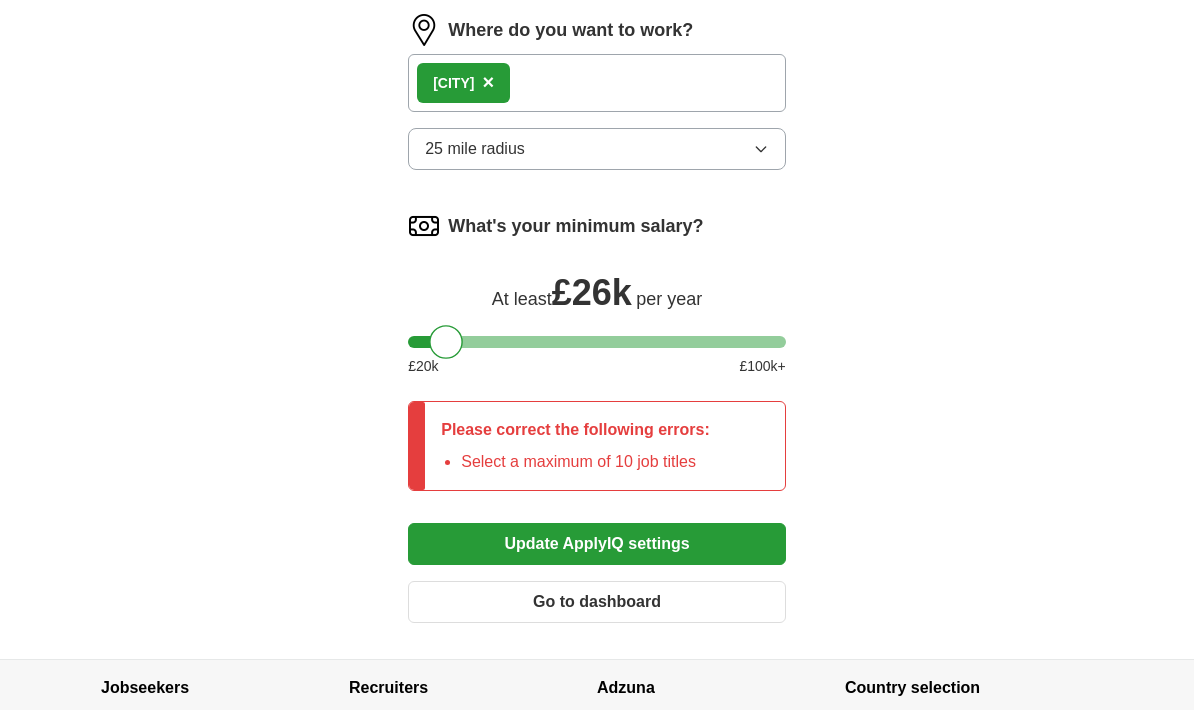 click on "Update ApplyIQ settings" at bounding box center [597, 545] 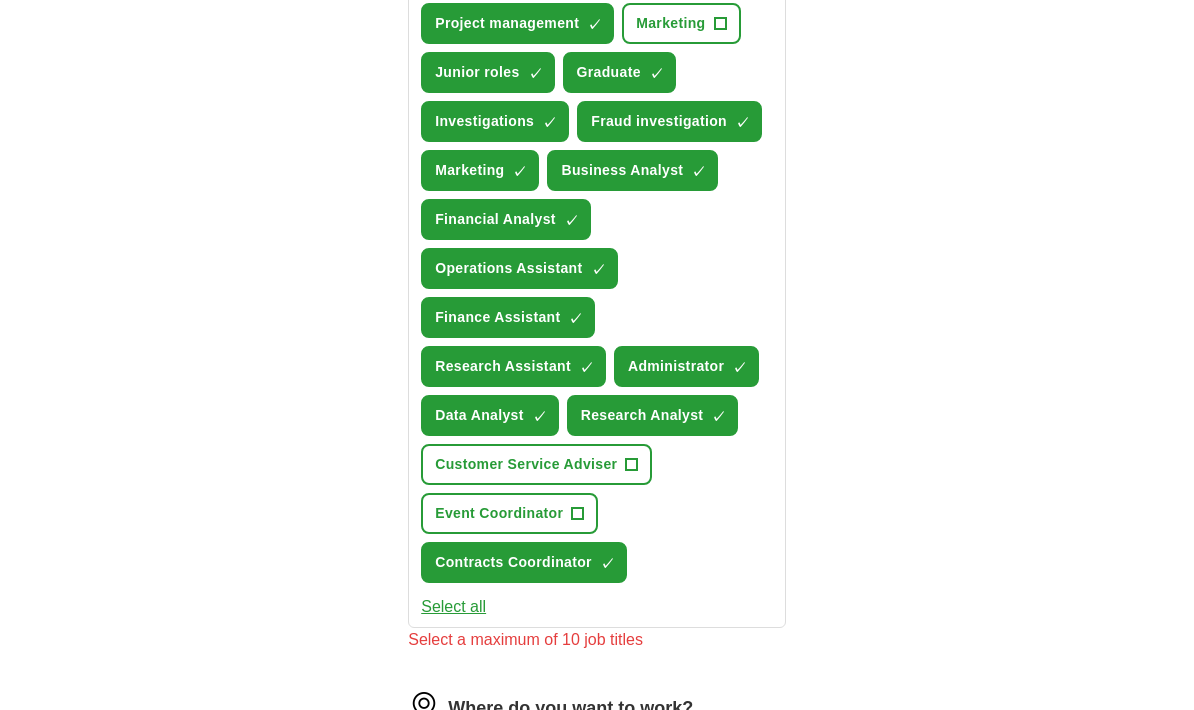 click on "Administrator" at bounding box center (676, 367) 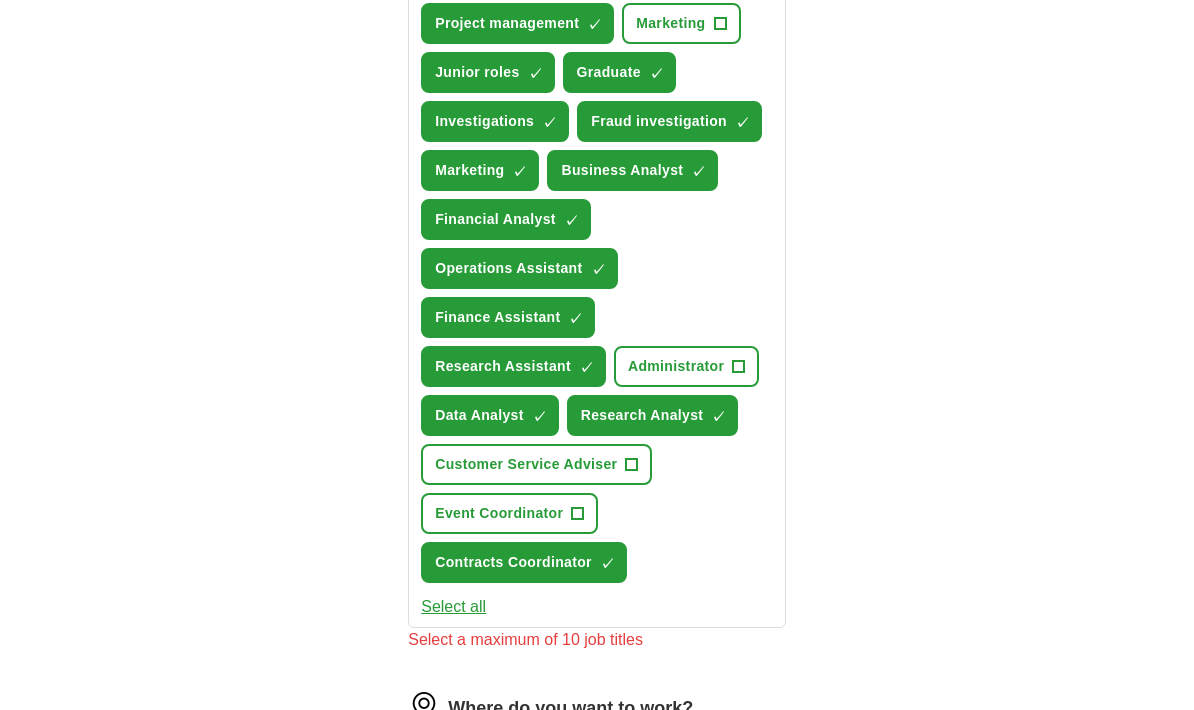 click on "Administrator" at bounding box center (676, 366) 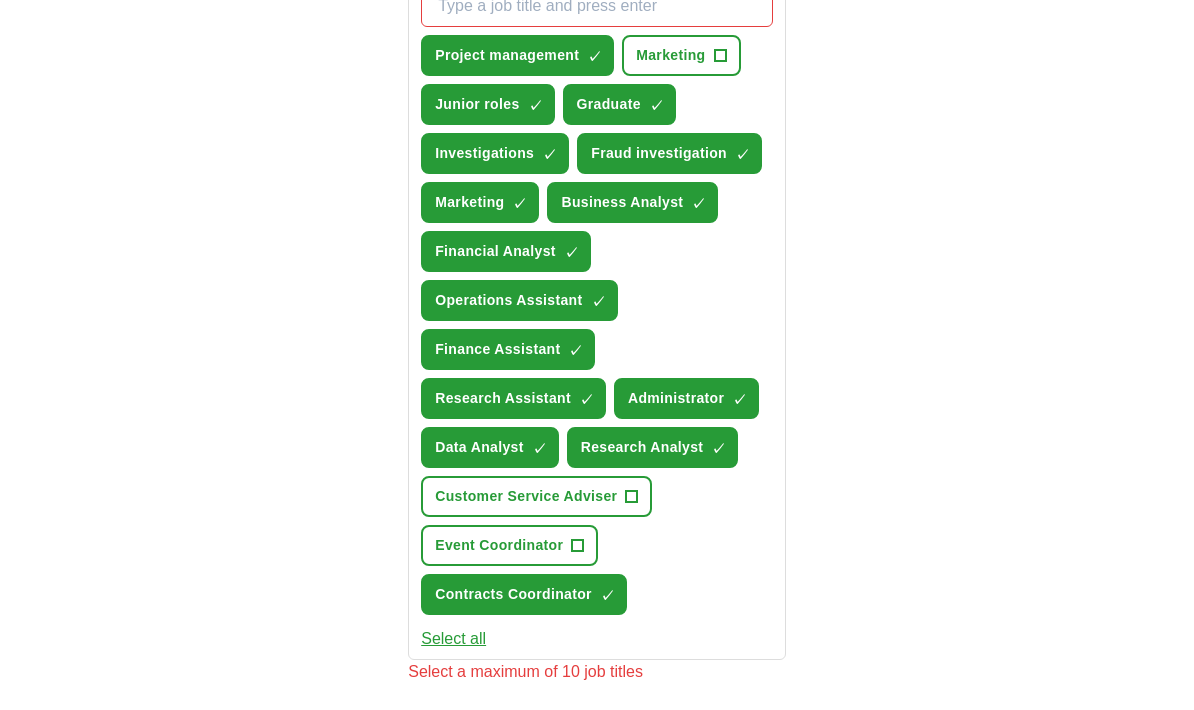 scroll, scrollTop: 812, scrollLeft: 0, axis: vertical 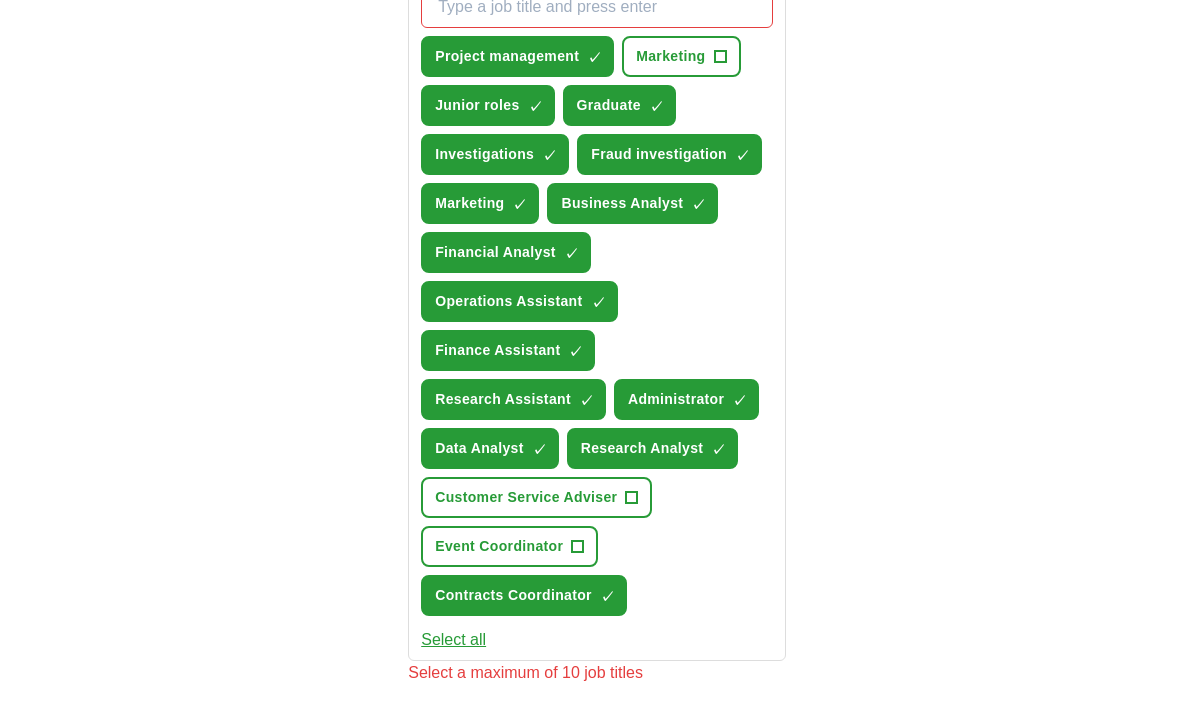 click on "Research Analyst" at bounding box center [642, 448] 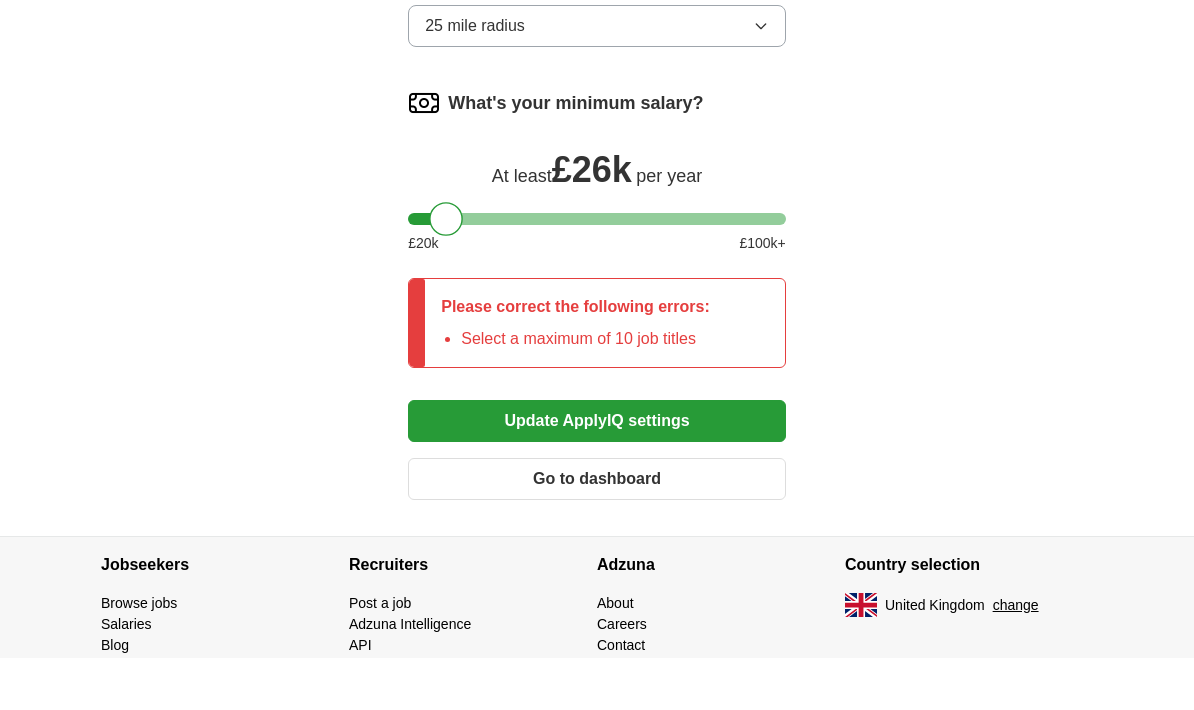 scroll, scrollTop: 1674, scrollLeft: 0, axis: vertical 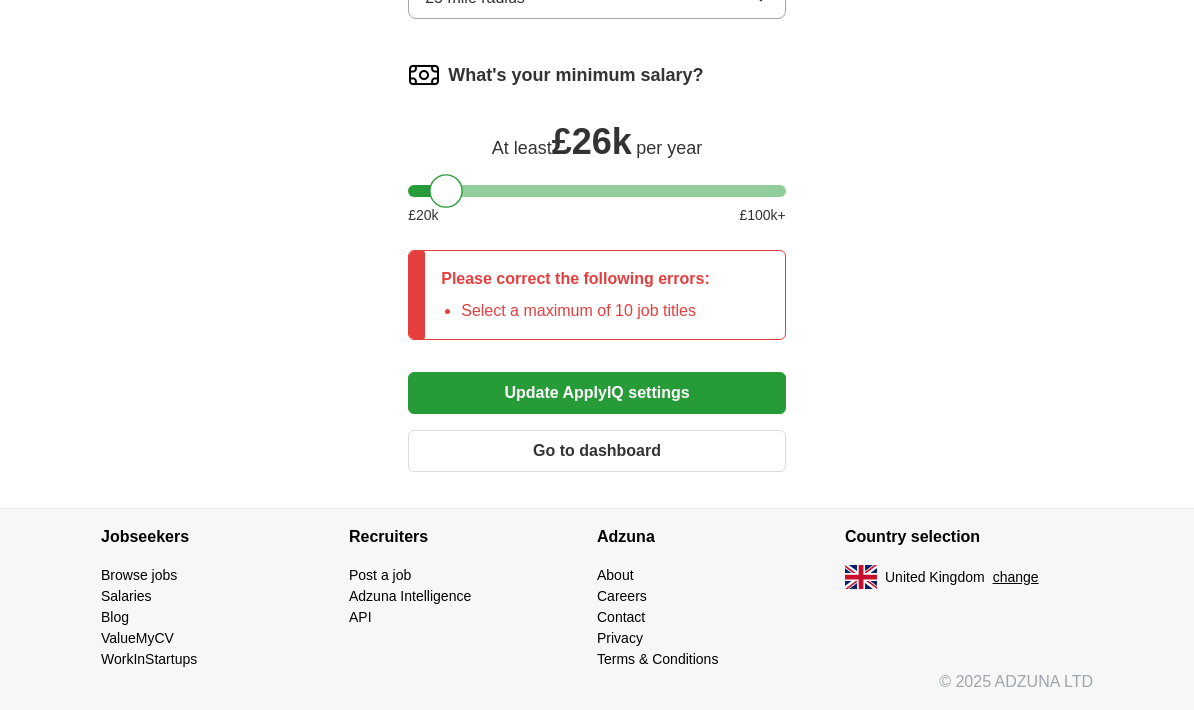 click on "Update ApplyIQ settings" at bounding box center (597, 393) 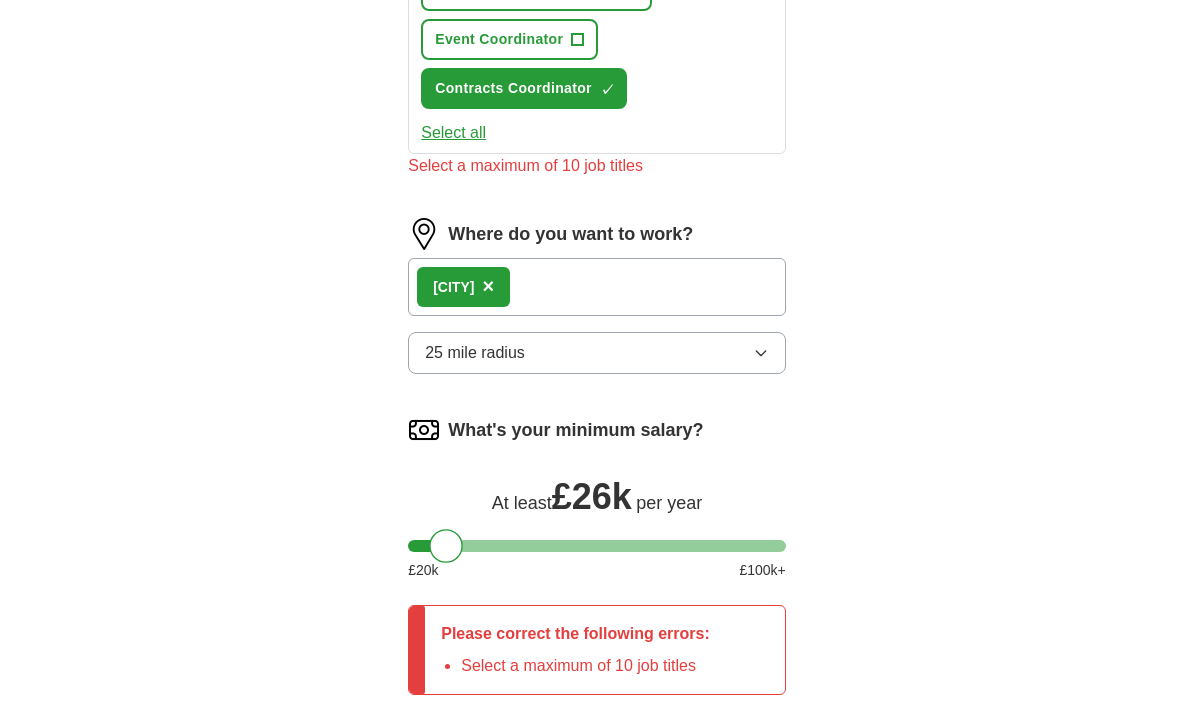 scroll, scrollTop: 1103, scrollLeft: 0, axis: vertical 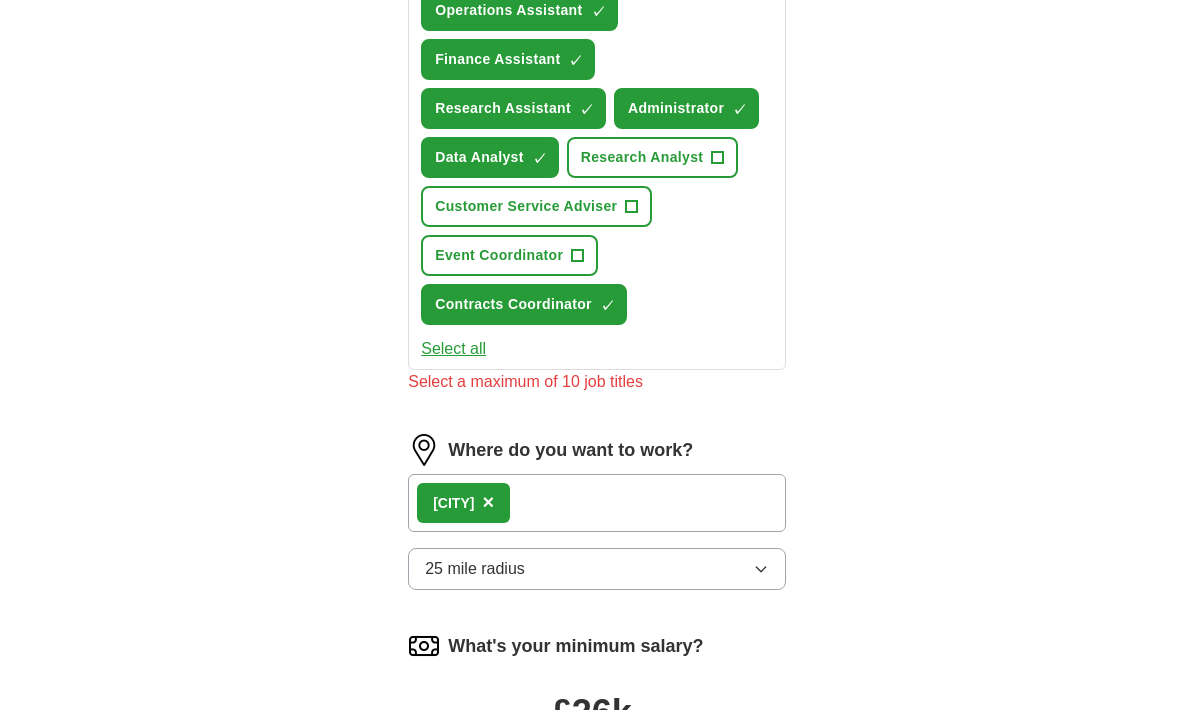 click on "✓" at bounding box center (607, 306) 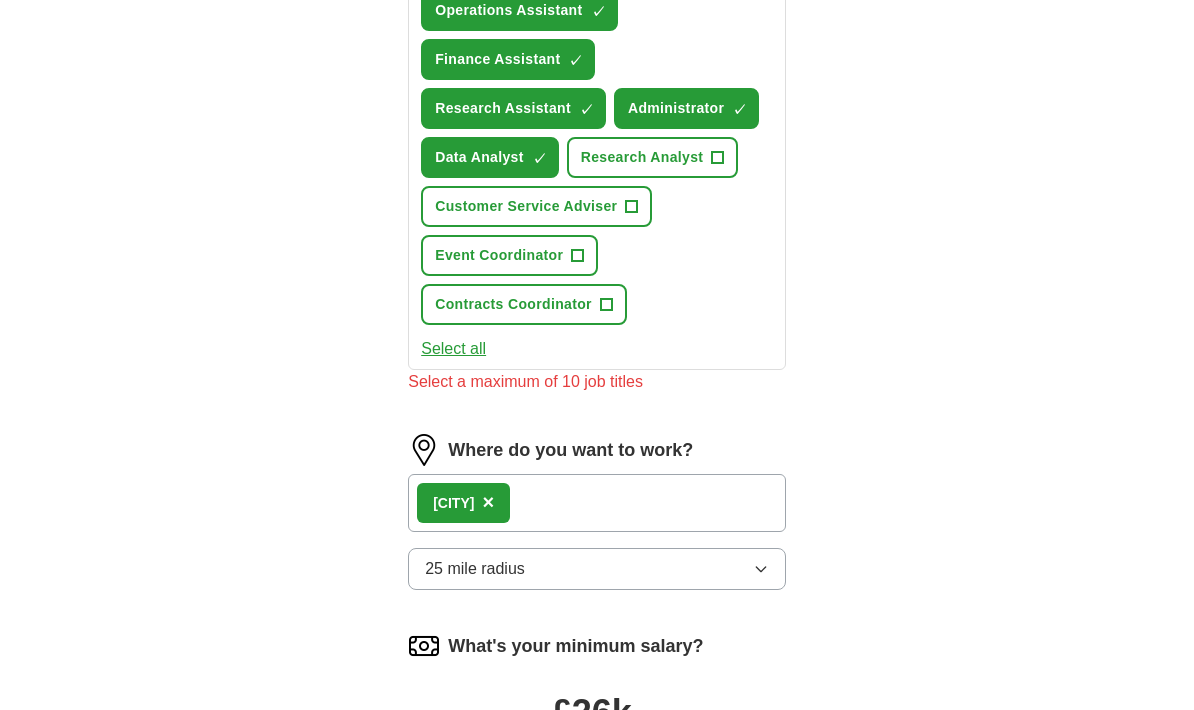click on "+" at bounding box center (606, 305) 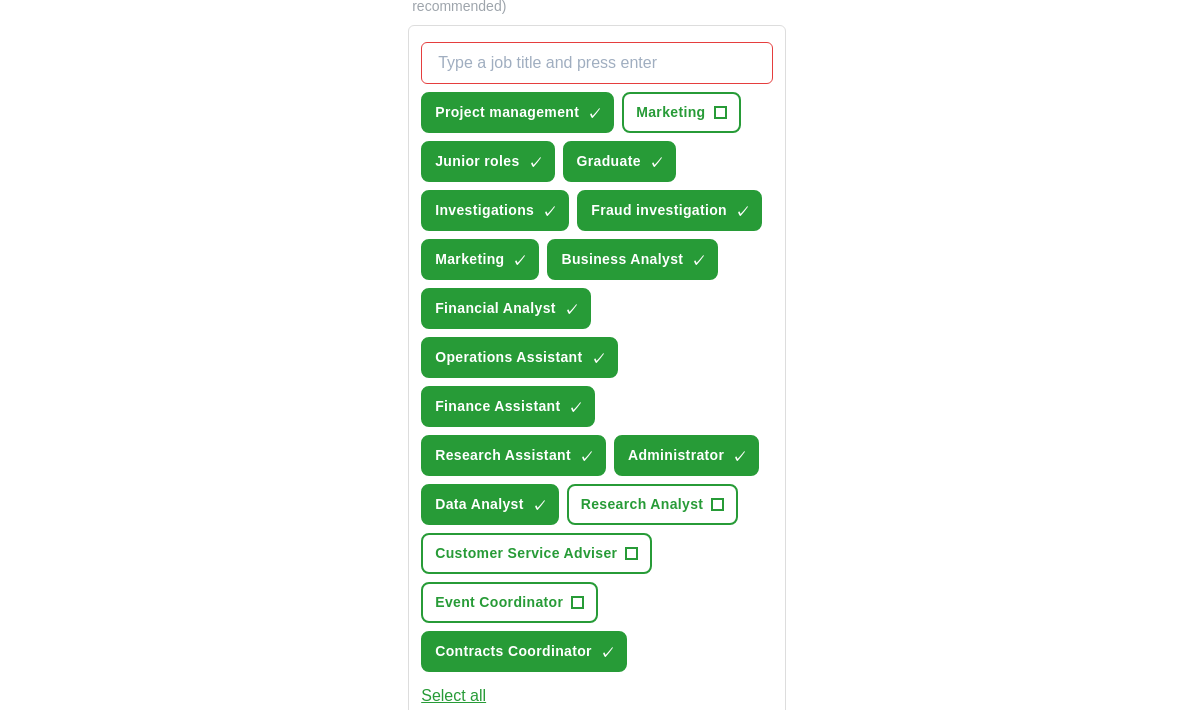 scroll, scrollTop: 755, scrollLeft: 0, axis: vertical 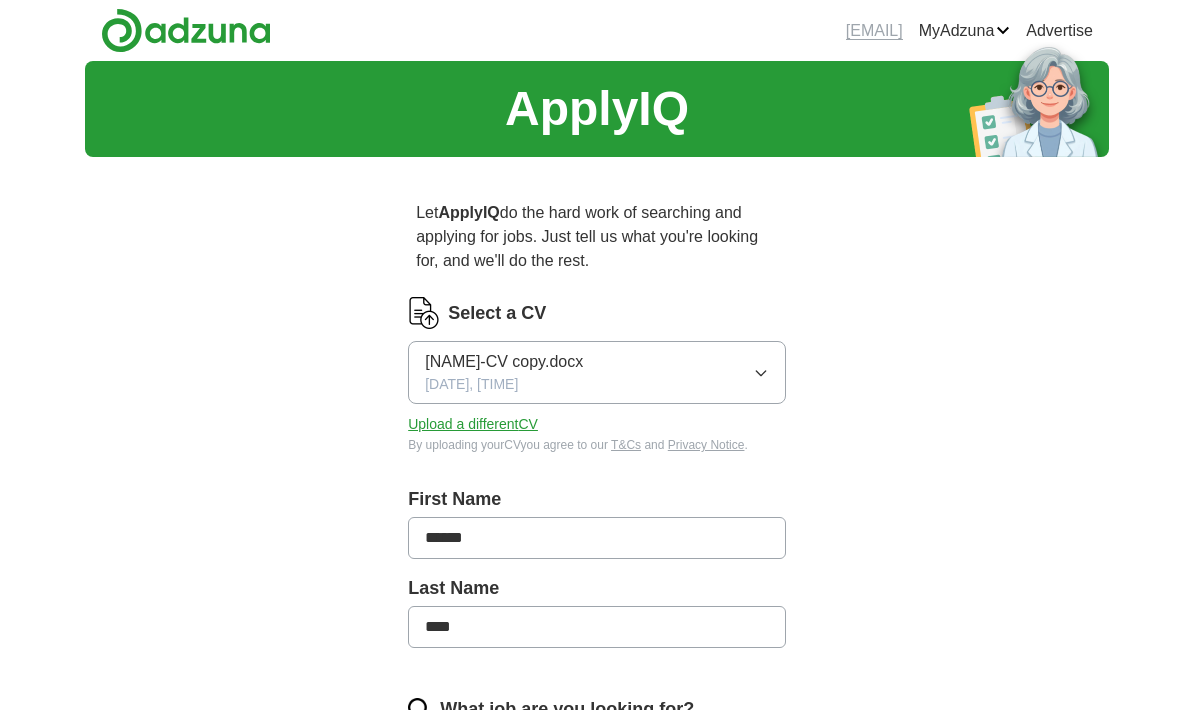 click on "ApplyIQ" at bounding box center [0, 0] 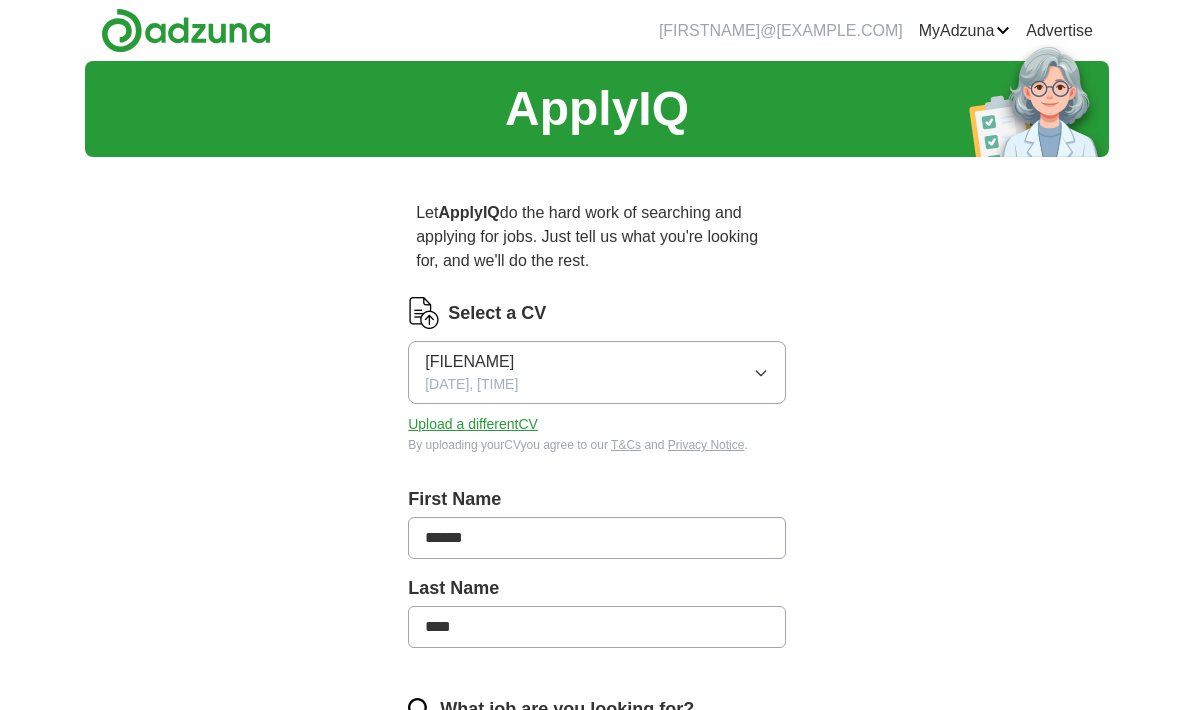 scroll, scrollTop: 0, scrollLeft: 0, axis: both 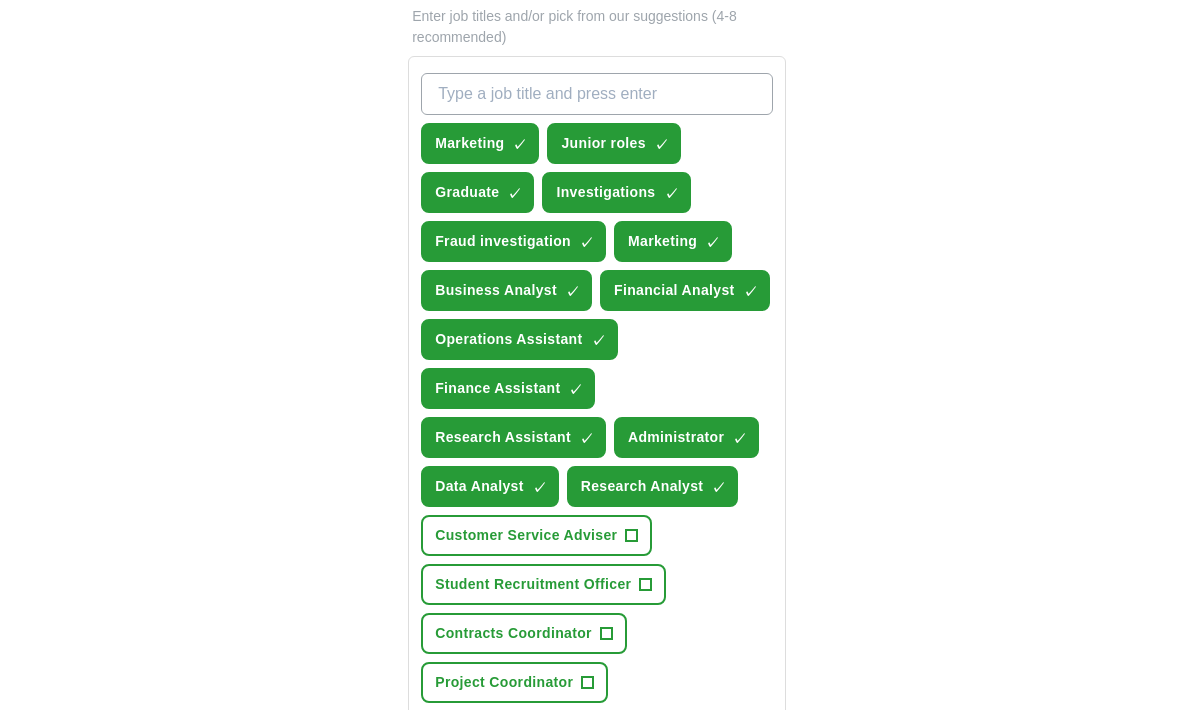 click on "Marketing" at bounding box center [469, 144] 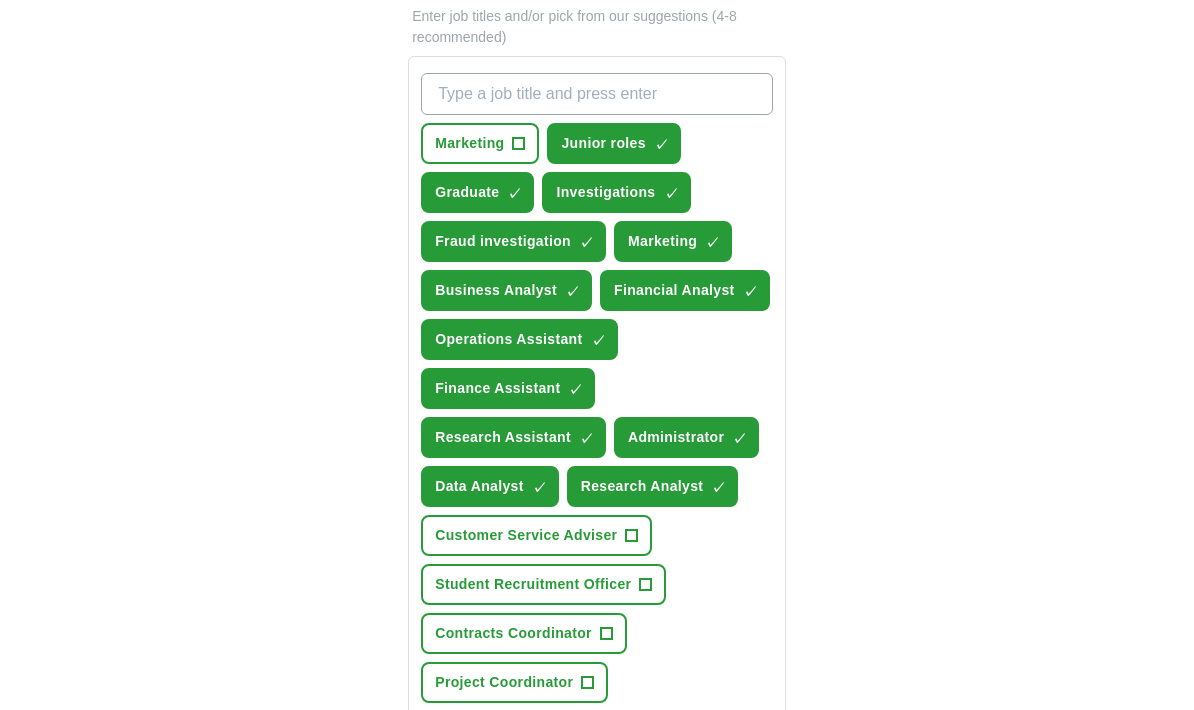 click on "Research Assistant" at bounding box center [503, 437] 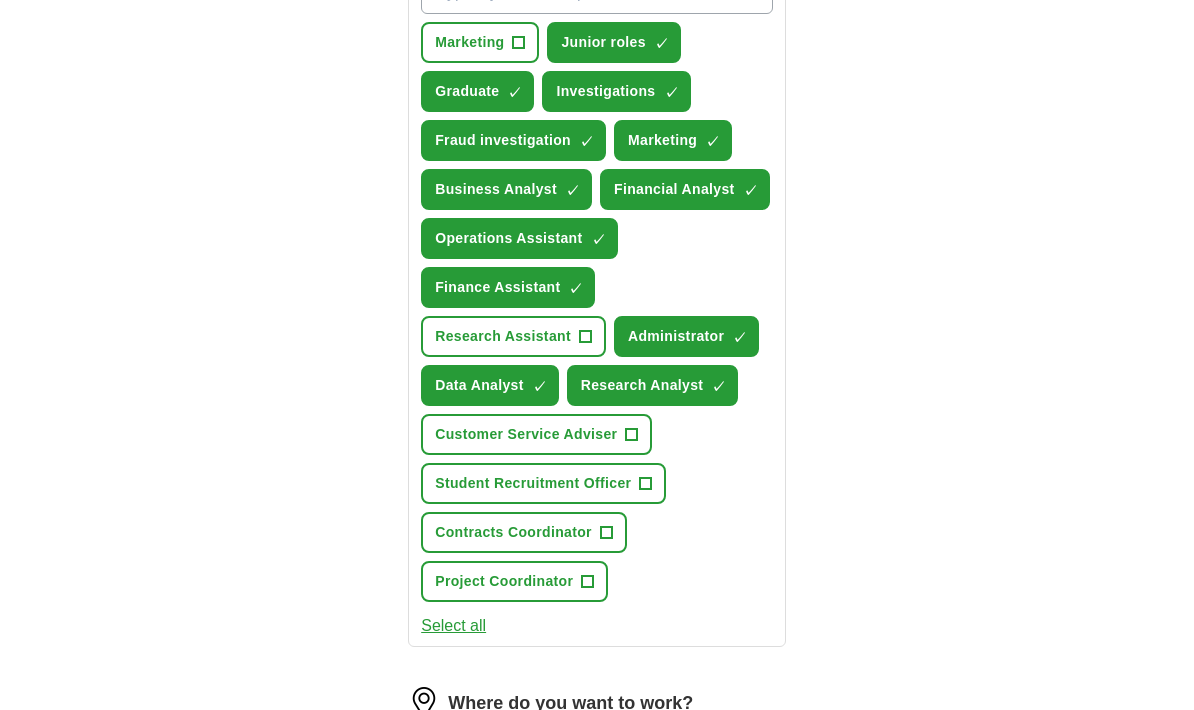 click on "Administrator ✓ ×" at bounding box center [686, 337] 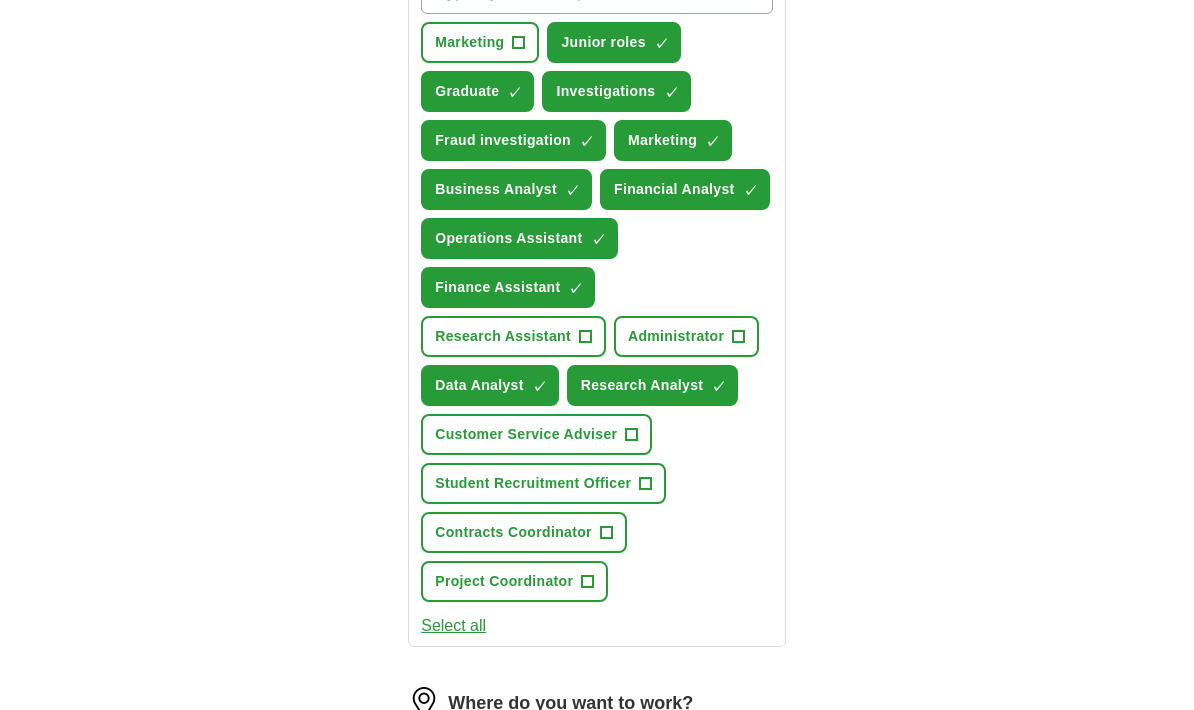 click on "Research Analyst" at bounding box center (642, 385) 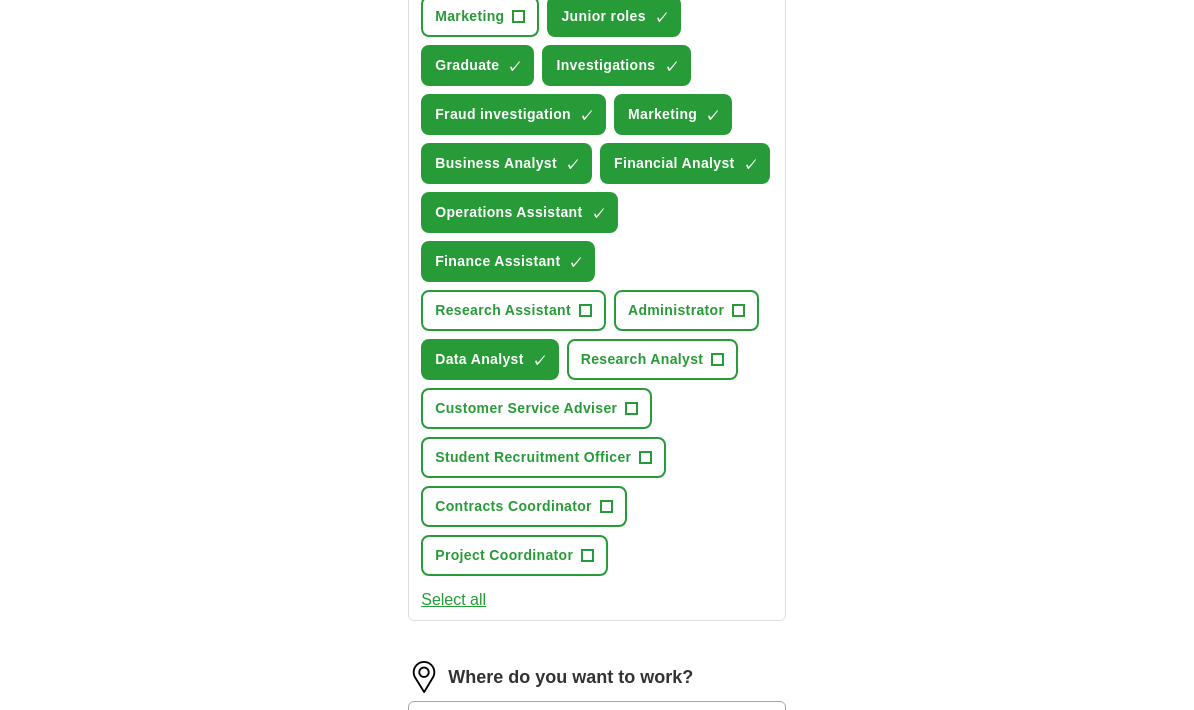 scroll, scrollTop: 886, scrollLeft: 0, axis: vertical 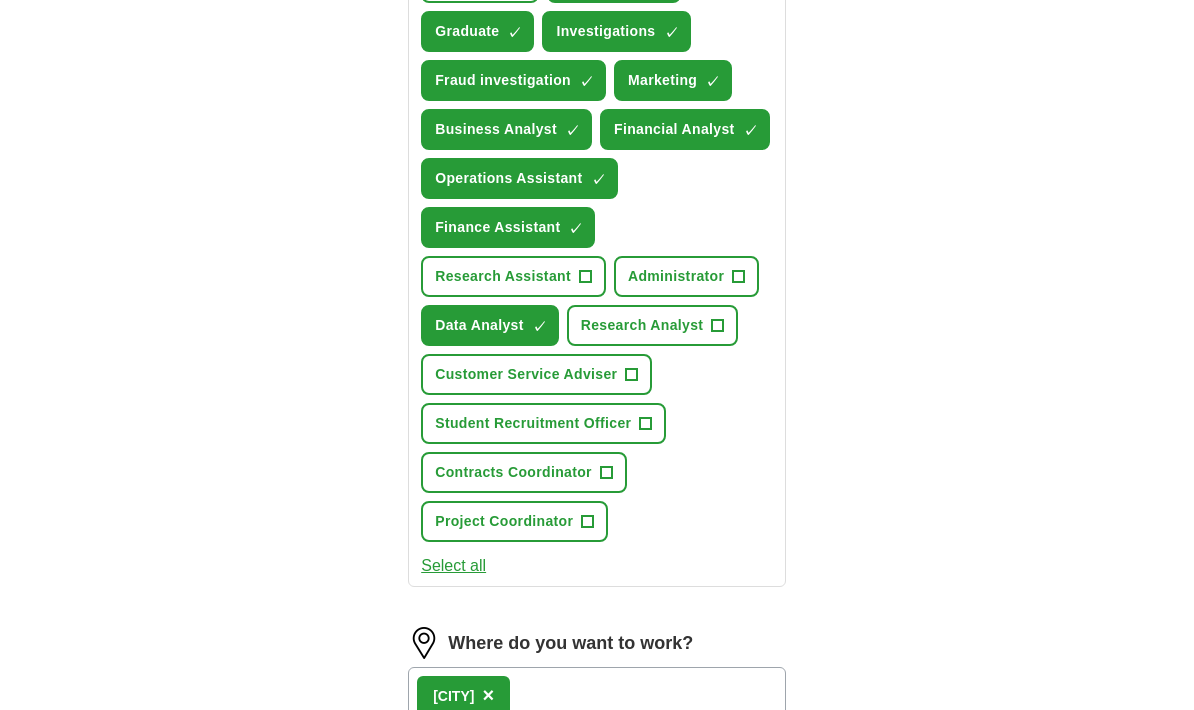 click on "Project Coordinator +" at bounding box center [514, 521] 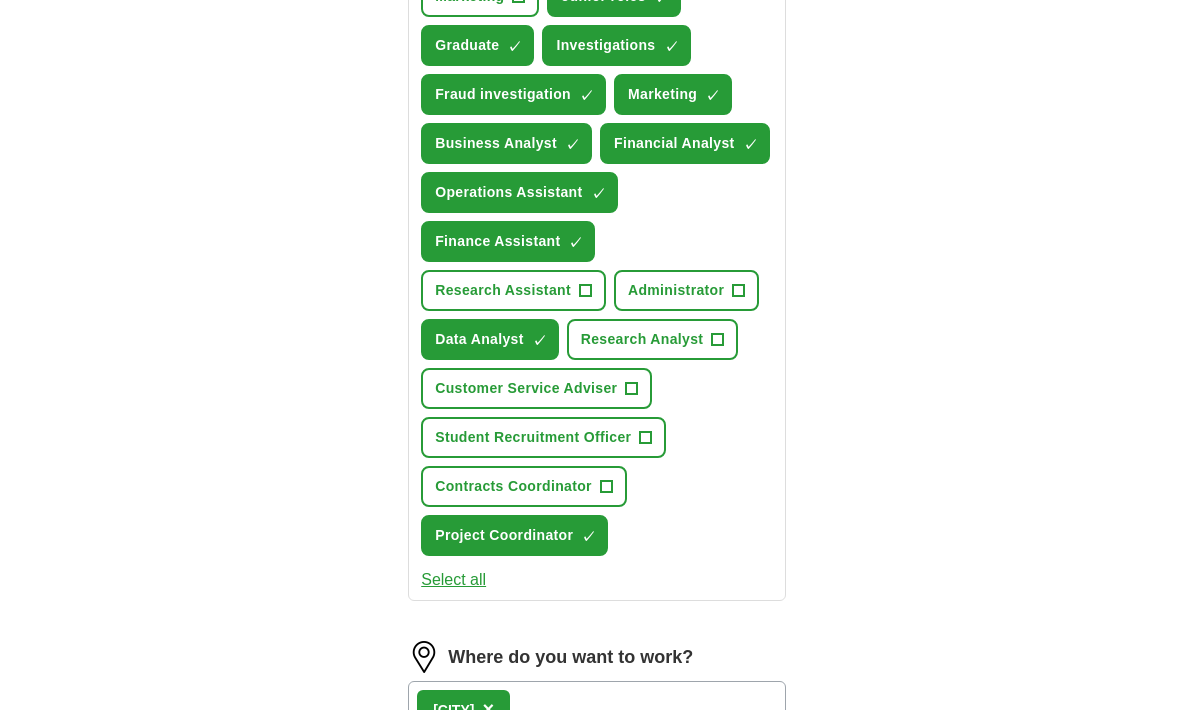 click on "+" at bounding box center (606, 487) 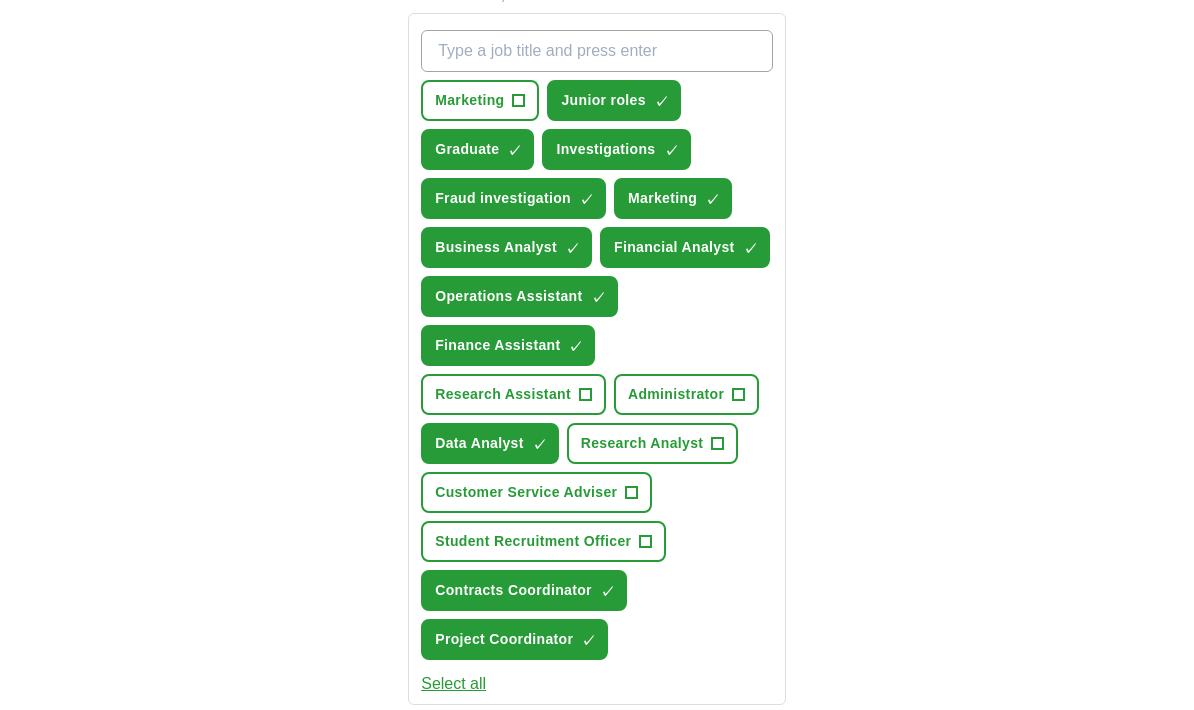 scroll, scrollTop: 762, scrollLeft: 0, axis: vertical 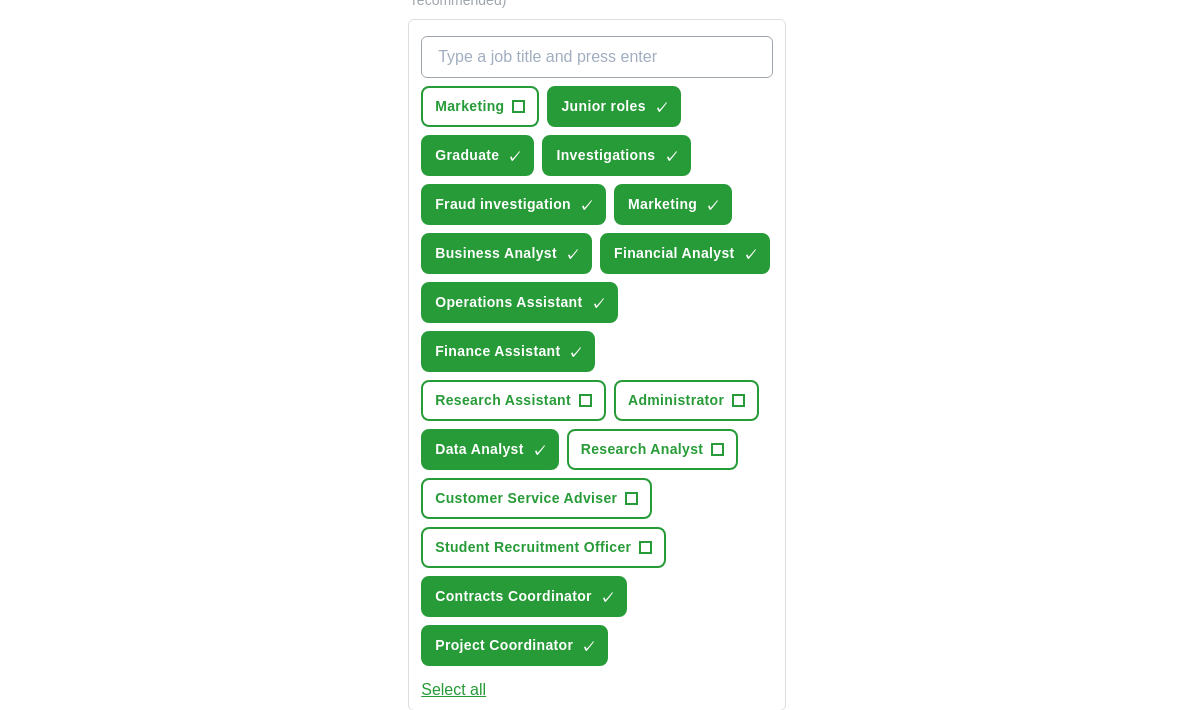 click on "What job are you looking for?" at bounding box center (597, 57) 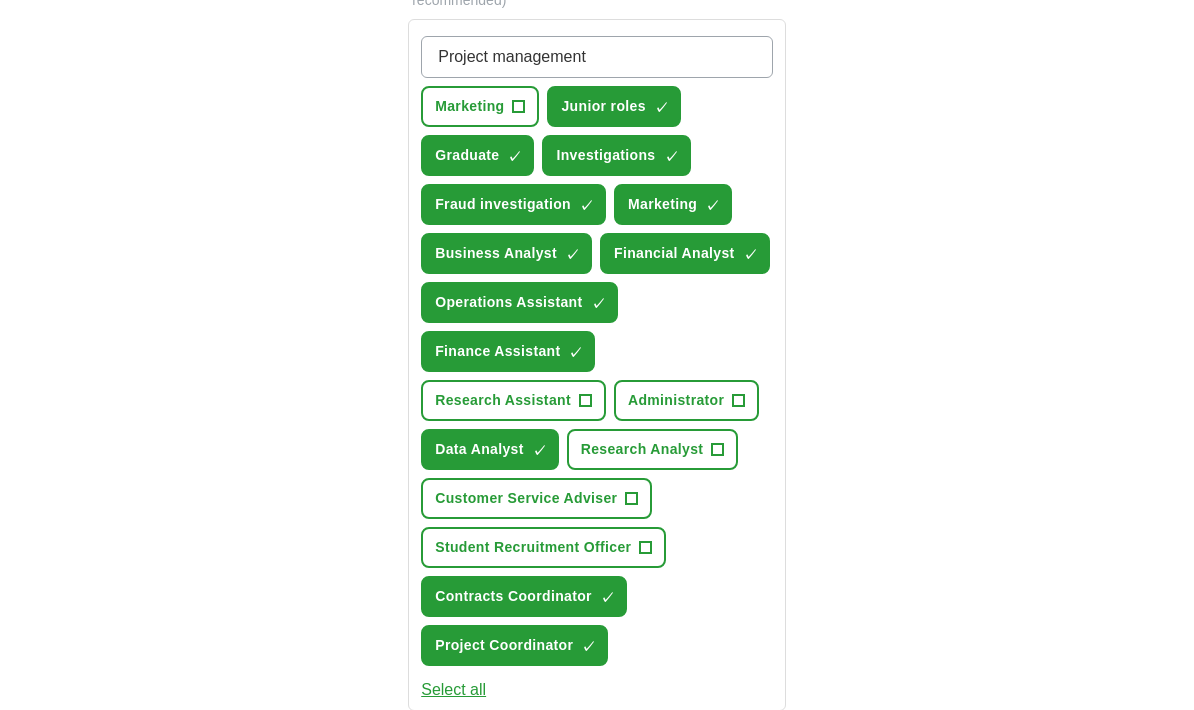 type on "Project management" 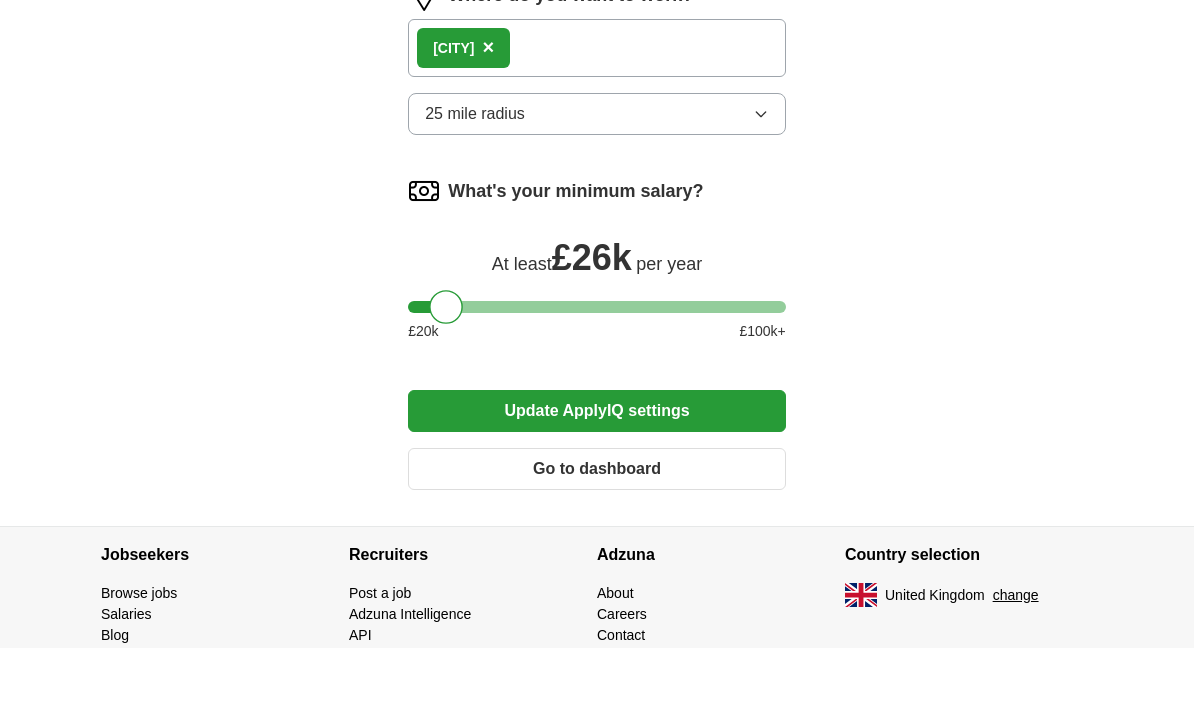 scroll, scrollTop: 1625, scrollLeft: 0, axis: vertical 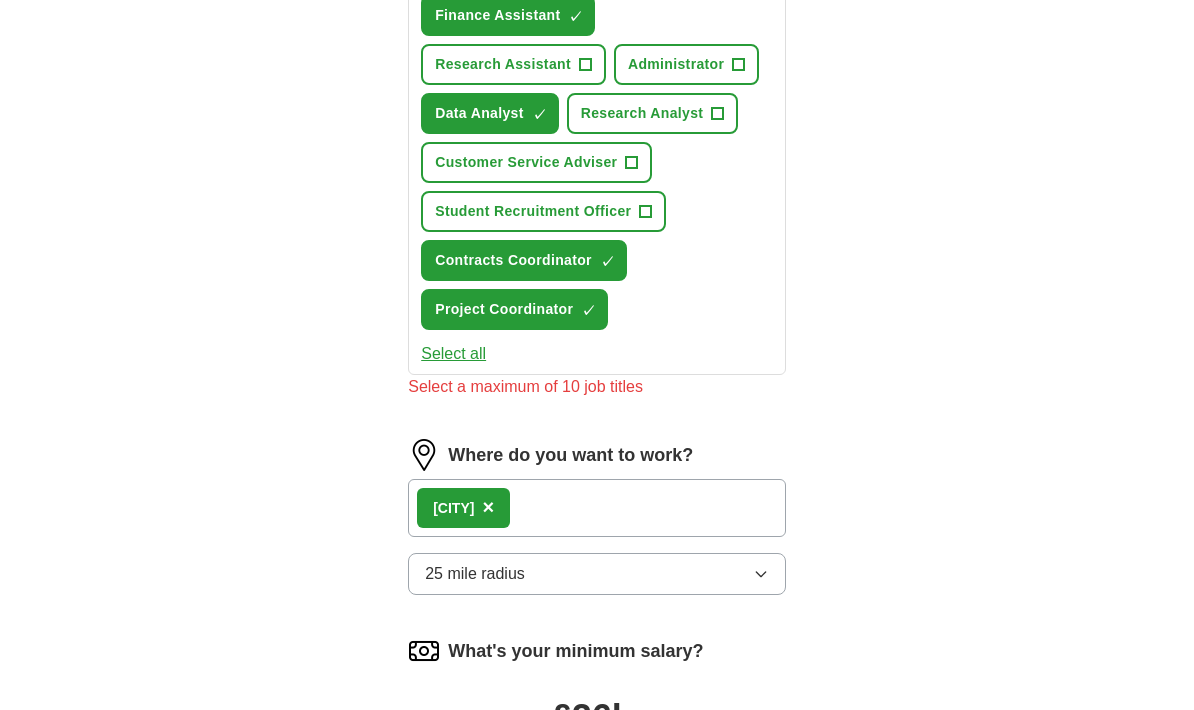 click on "What job are you looking for? Enter job titles and/or pick from our suggestions (4-8 recommended) Project management  ✓ × Marketing + Junior roles ✓ × Graduate ✓ × Investigations ✓ × Fraud investigation ✓ × Marketing ✓ × Business Analyst ✓ × Financial Analyst ✓ × Operations Assistant ✓ × Finance Assistant ✓ × Research Assistant + Administrator + Data Analyst ✓ × Research Analyst + Customer Service Adviser + Student Recruitment Officer + Contracts Coordinator ✓ × Project Coordinator ✓ × Select all Select a maximum of 10 job titles" at bounding box center [597, -18] 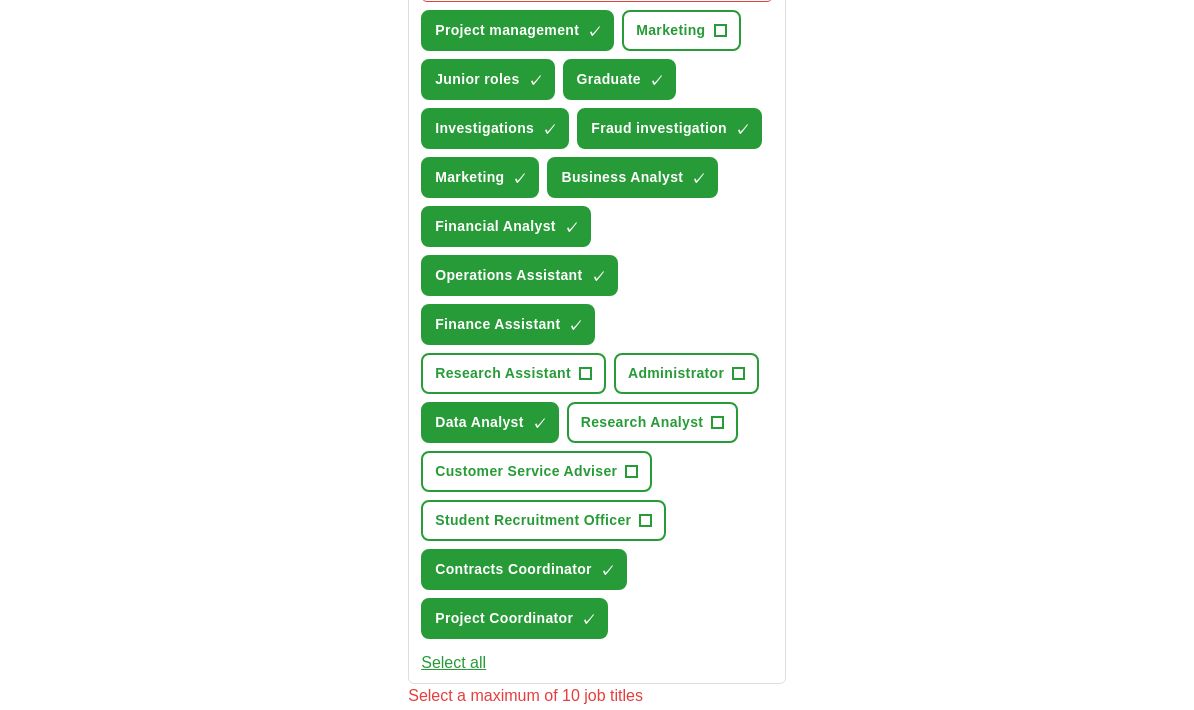 click on "Project management" at bounding box center (507, 31) 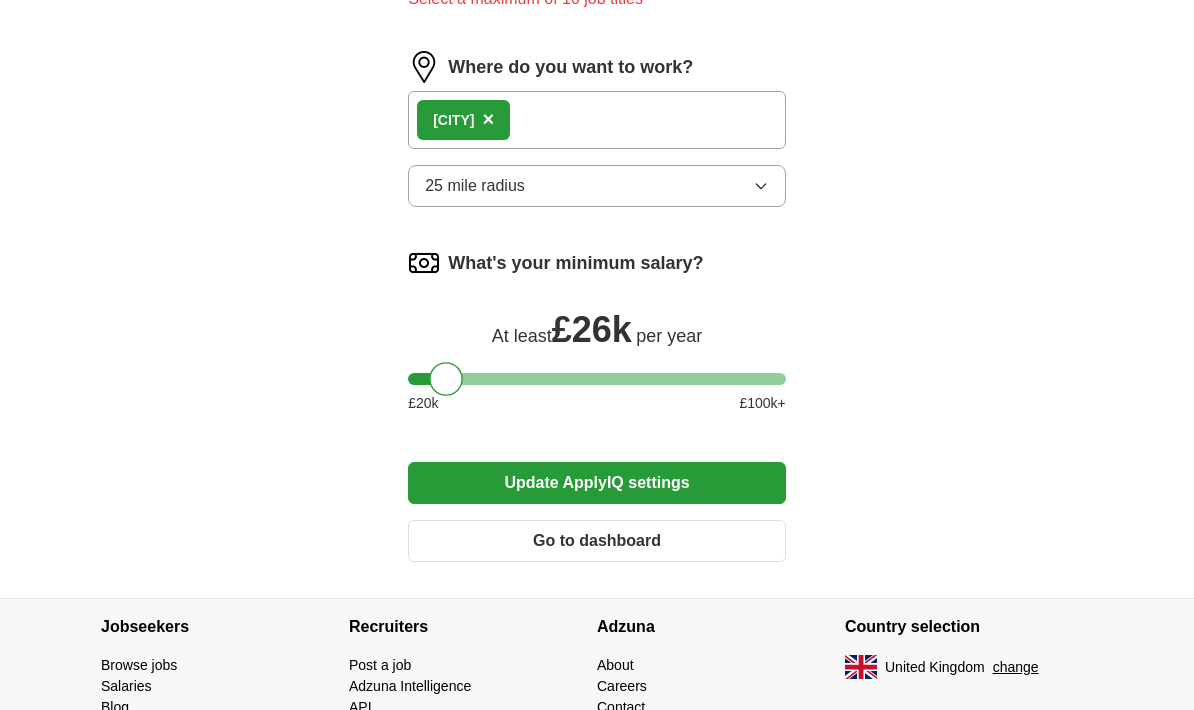 click on "Update ApplyIQ settings" at bounding box center (597, 484) 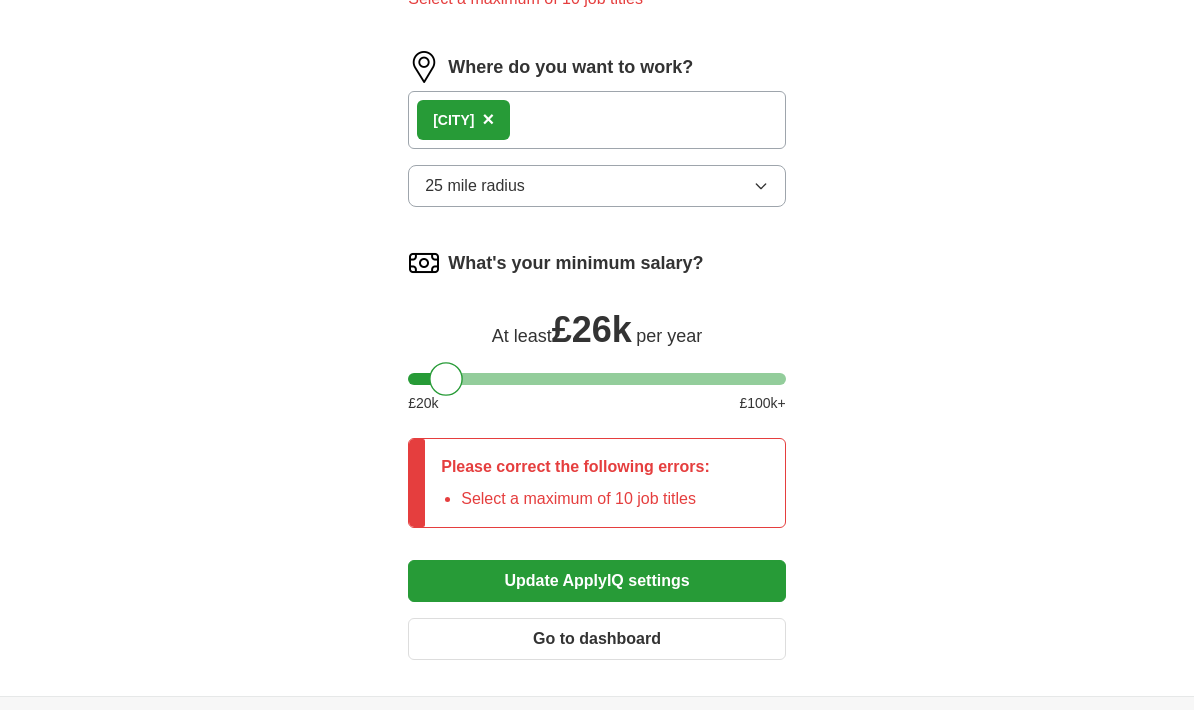 click on "Update ApplyIQ settings" at bounding box center (597, 581) 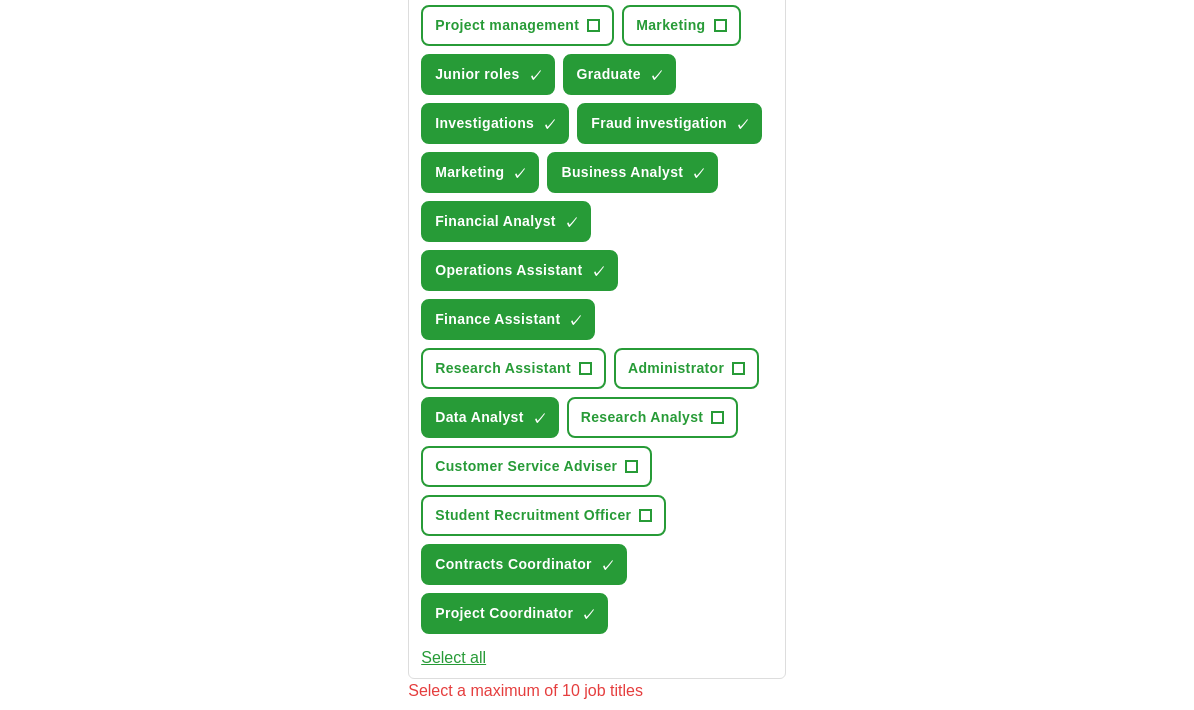 scroll, scrollTop: 840, scrollLeft: 0, axis: vertical 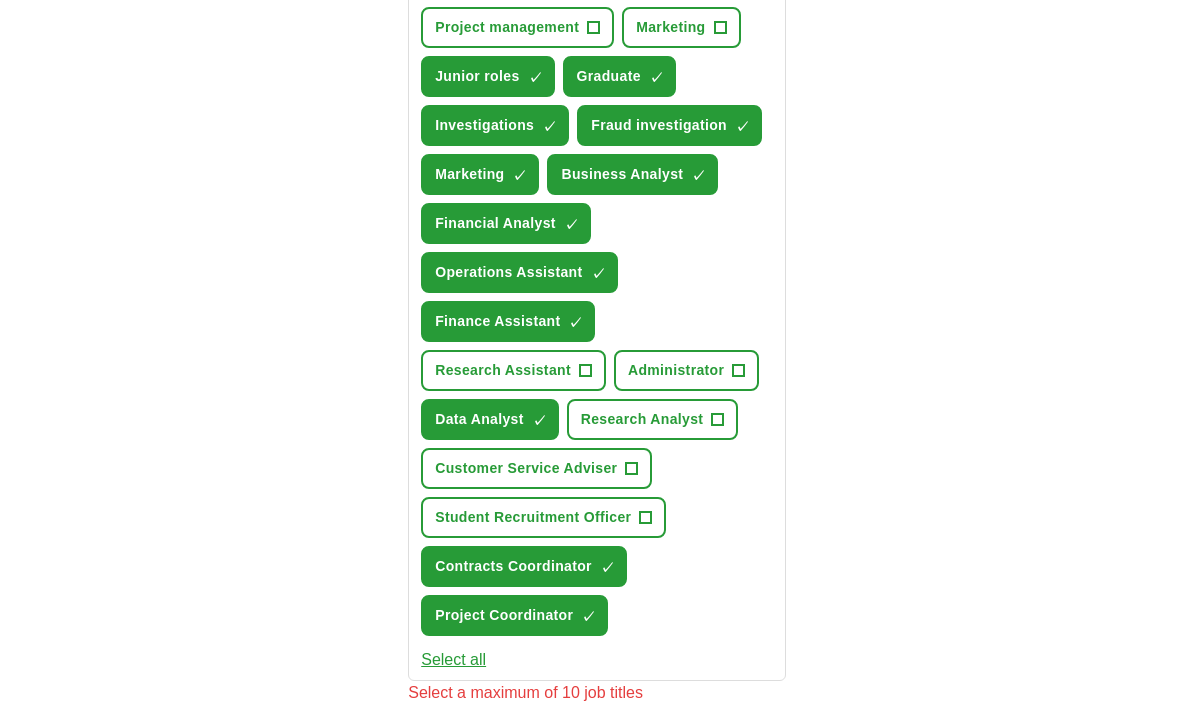 click on "Select all" at bounding box center [453, 661] 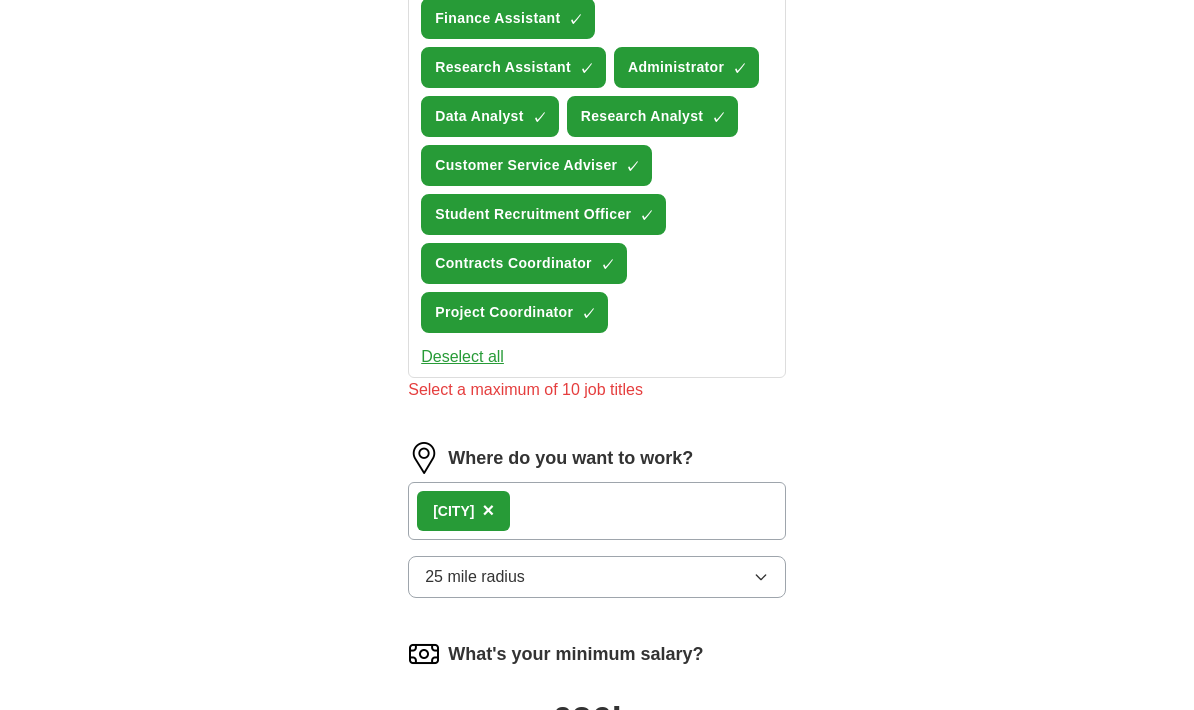 scroll, scrollTop: 1147, scrollLeft: 0, axis: vertical 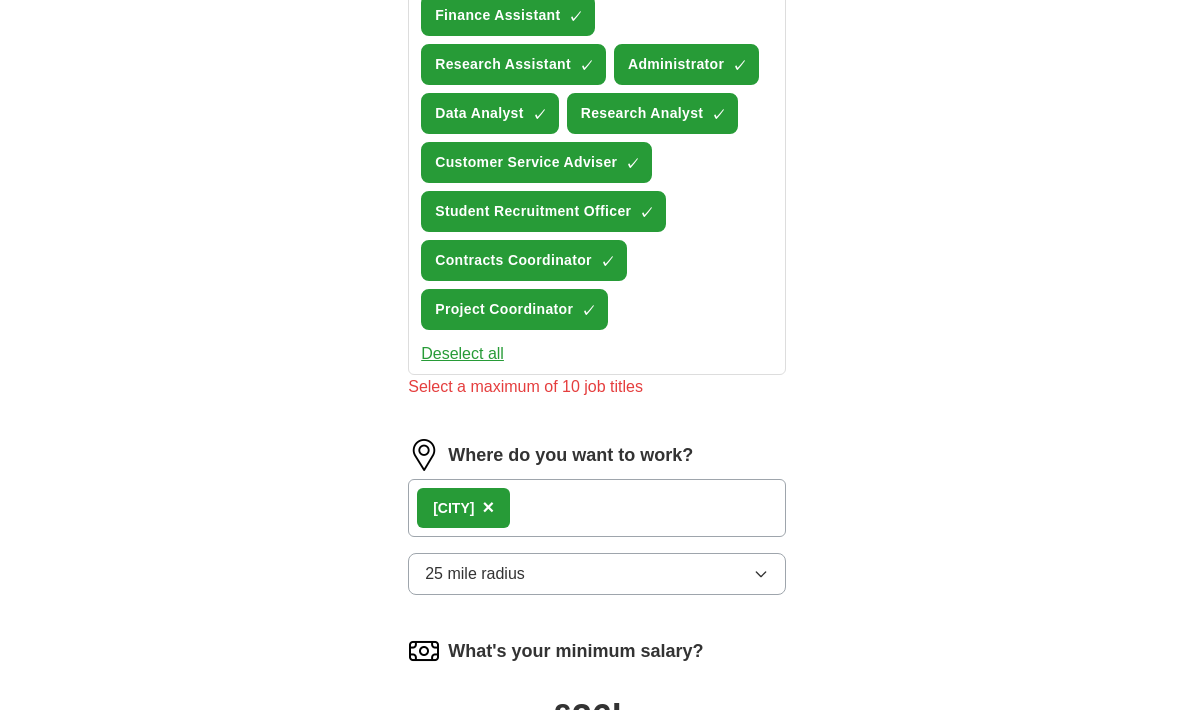 click on "Deselect all" at bounding box center (462, 354) 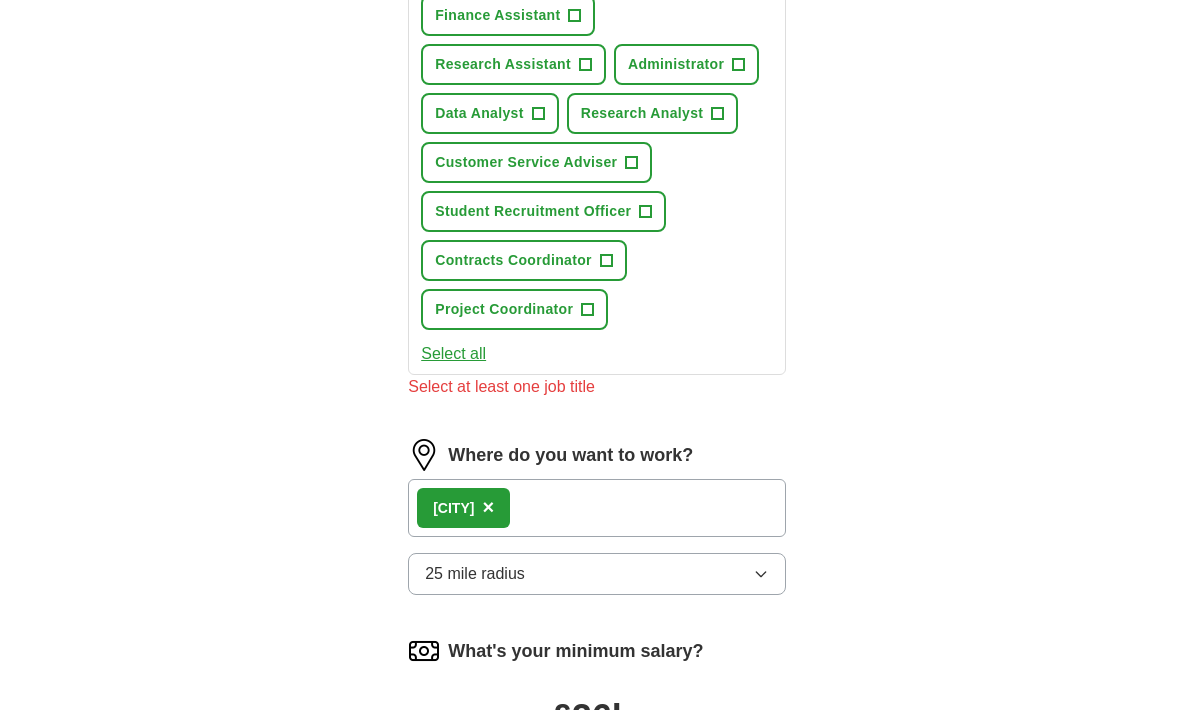 click on "ApplyIQ Let  ApplyIQ  do the hard work of searching and applying for jobs. Just tell us what you're looking for, and we'll do the rest. Select a CV Justin-CV copy.docx 15/07/2025, 16:26 Upload a different  CV By uploading your  CV  you agree to our   T&Cs   and   Privacy Notice . First Name ****** Last Name **** What job are you looking for? Enter job titles and/or pick from our suggestions (4-8 recommended) Project management  + Marketing + Junior roles + Graduate + Investigations + Fraud investigation + Marketing + Business Analyst + Financial Analyst + Operations Assistant + Finance Assistant + Research Assistant + Administrator + Data Analyst + Research Analyst + Customer Service Adviser + Student Recruitment Officer + Contracts Coordinator + Project Coordinator + Select all Select at least one job title Where do you want to work? Derby × 25 mile radius What's your minimum salary? At least  £ 26k   per year £ 20 k £ 100 k+ Please correct the following errors: Select at least one job title" at bounding box center (597, -1) 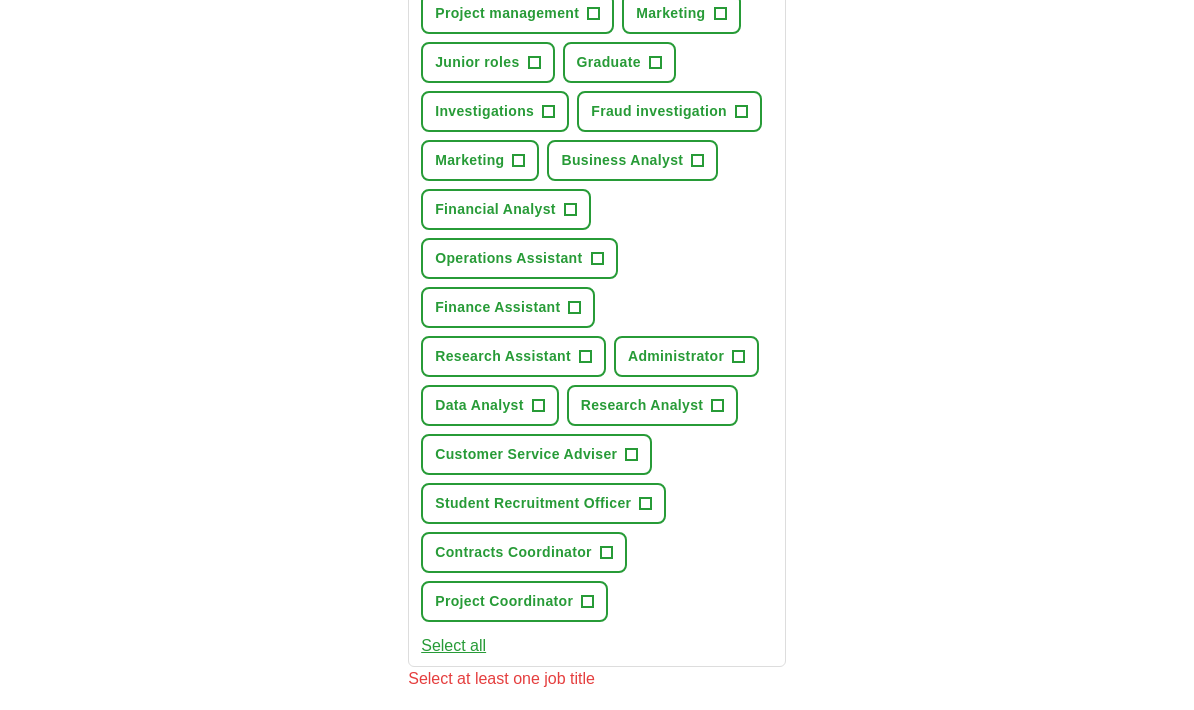 scroll, scrollTop: 848, scrollLeft: 0, axis: vertical 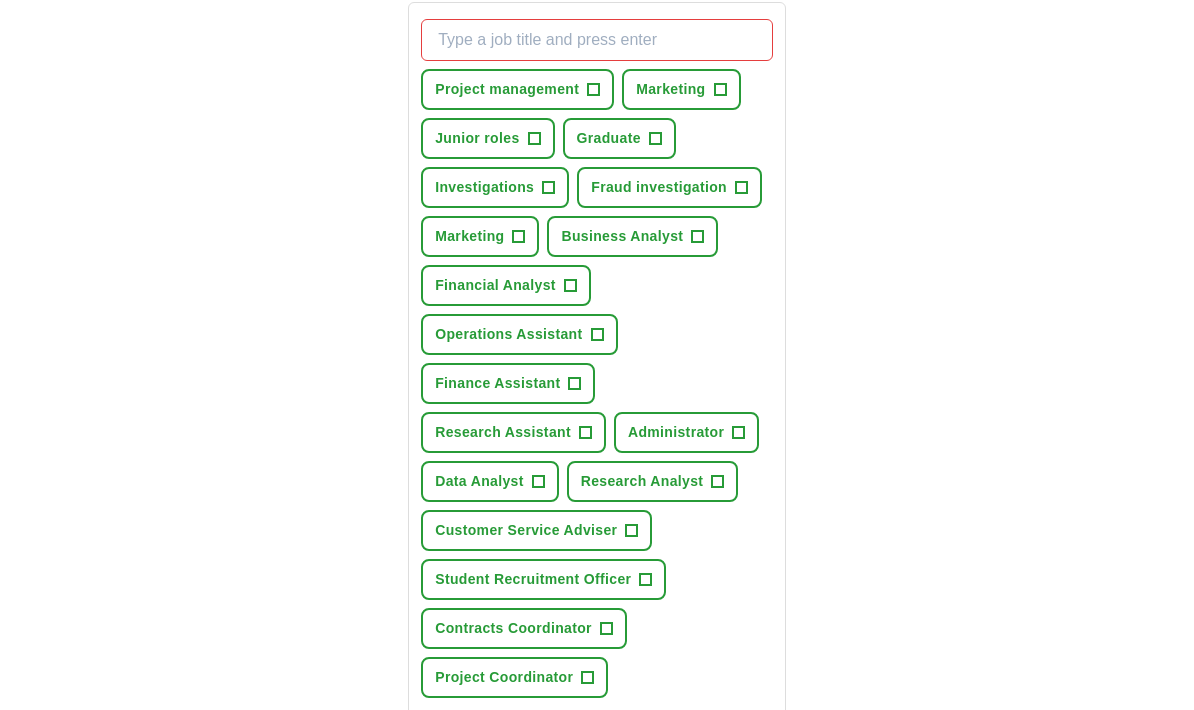click on "+" at bounding box center [594, 90] 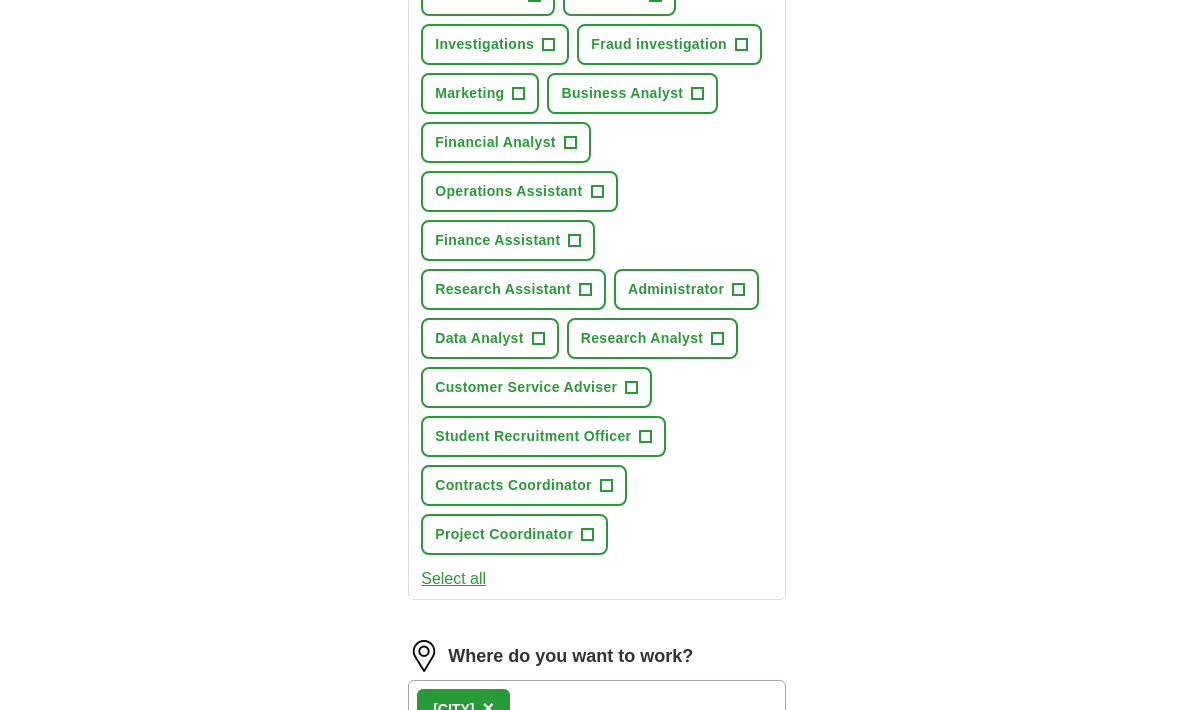 scroll, scrollTop: 946, scrollLeft: 0, axis: vertical 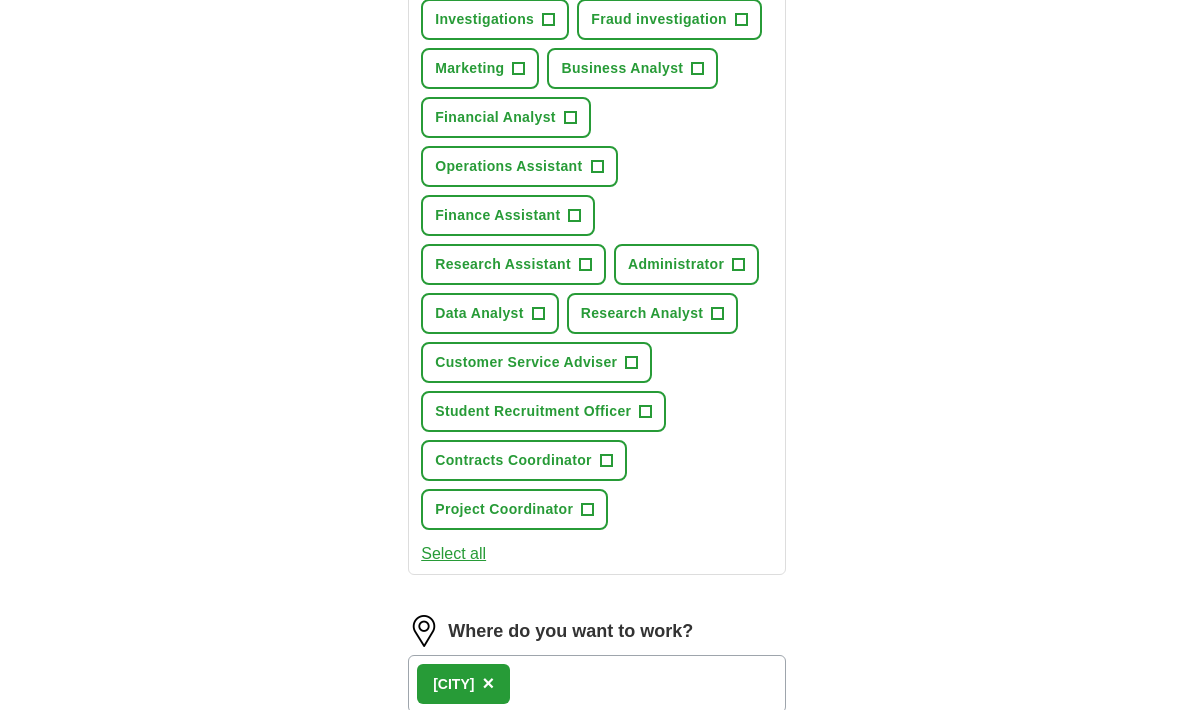 click on "Project Coordinator +" at bounding box center (514, 510) 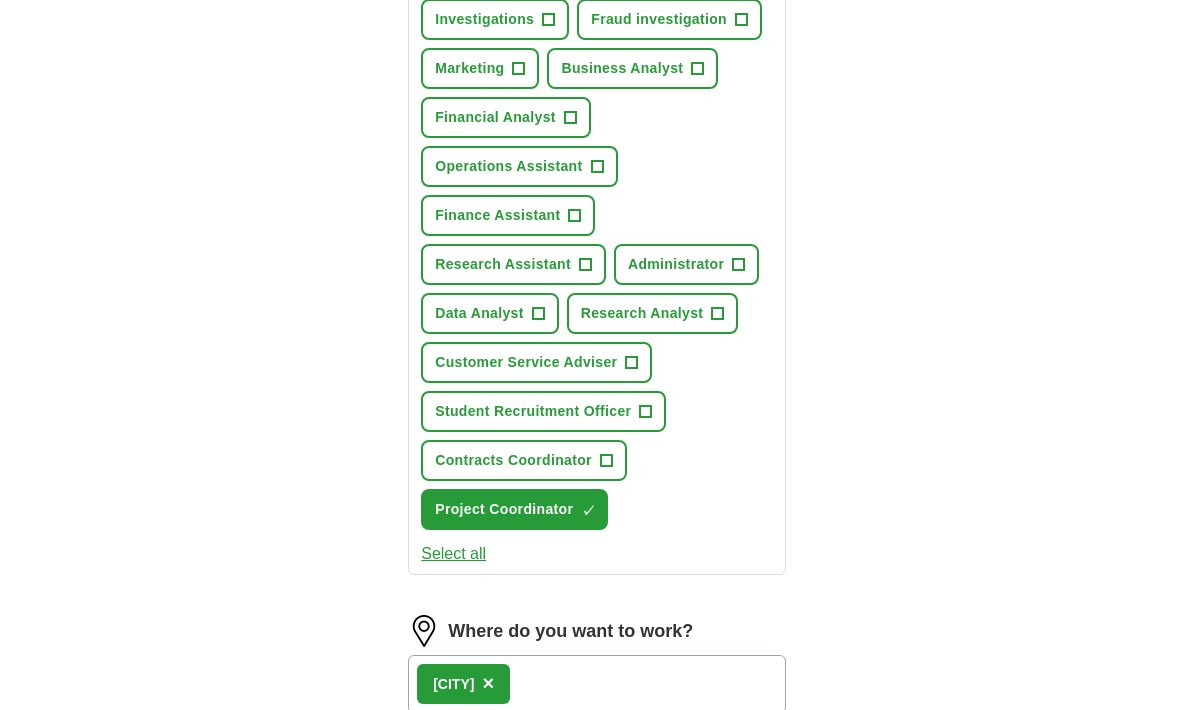 click on "Contracts Coordinator +" at bounding box center [524, 460] 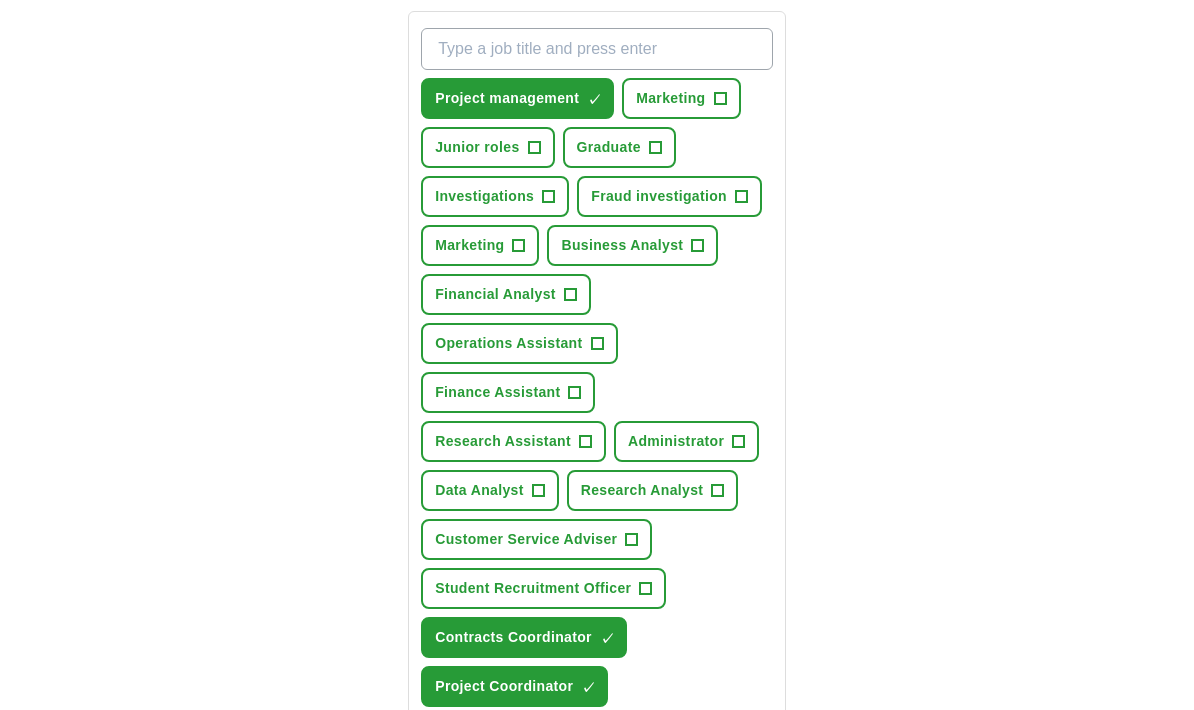 scroll, scrollTop: 769, scrollLeft: 0, axis: vertical 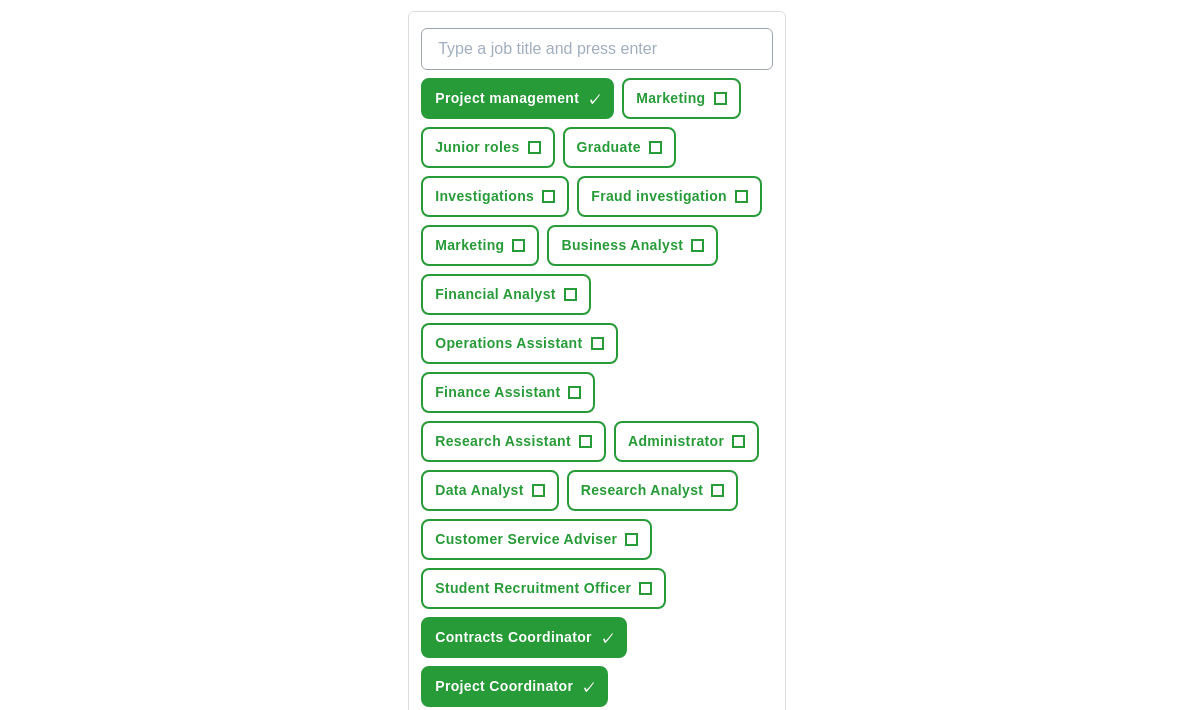 click on "+" at bounding box center (575, 394) 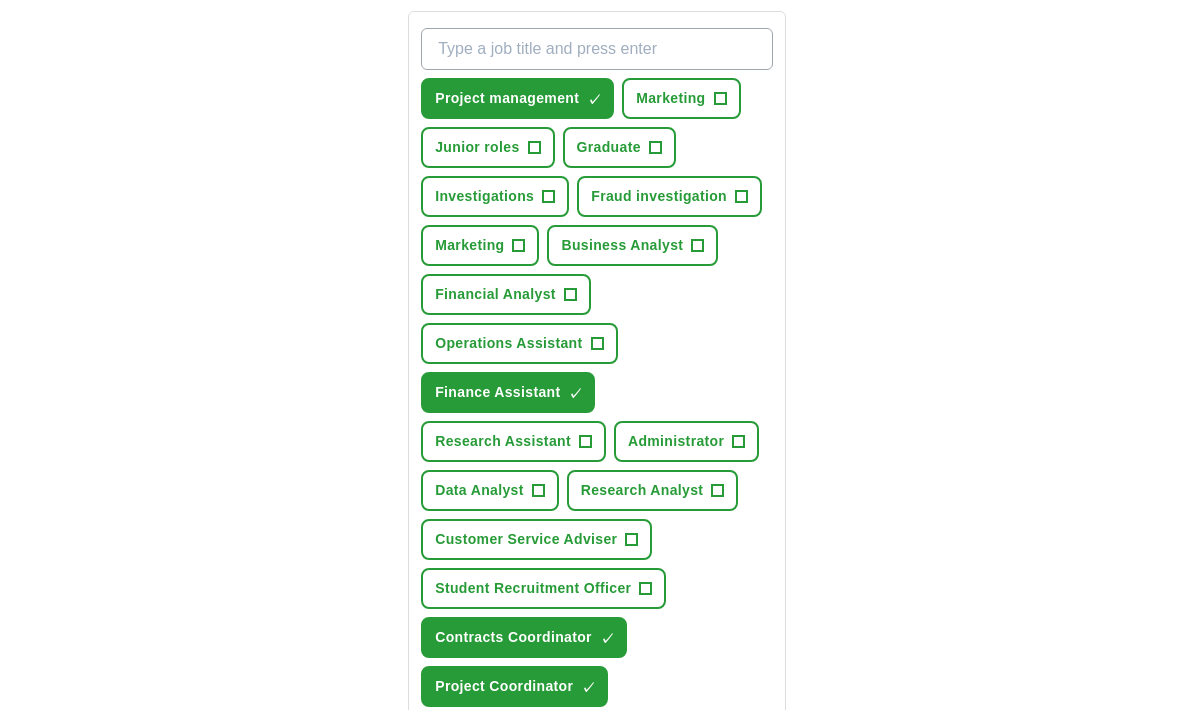 click on "+" at bounding box center [534, 148] 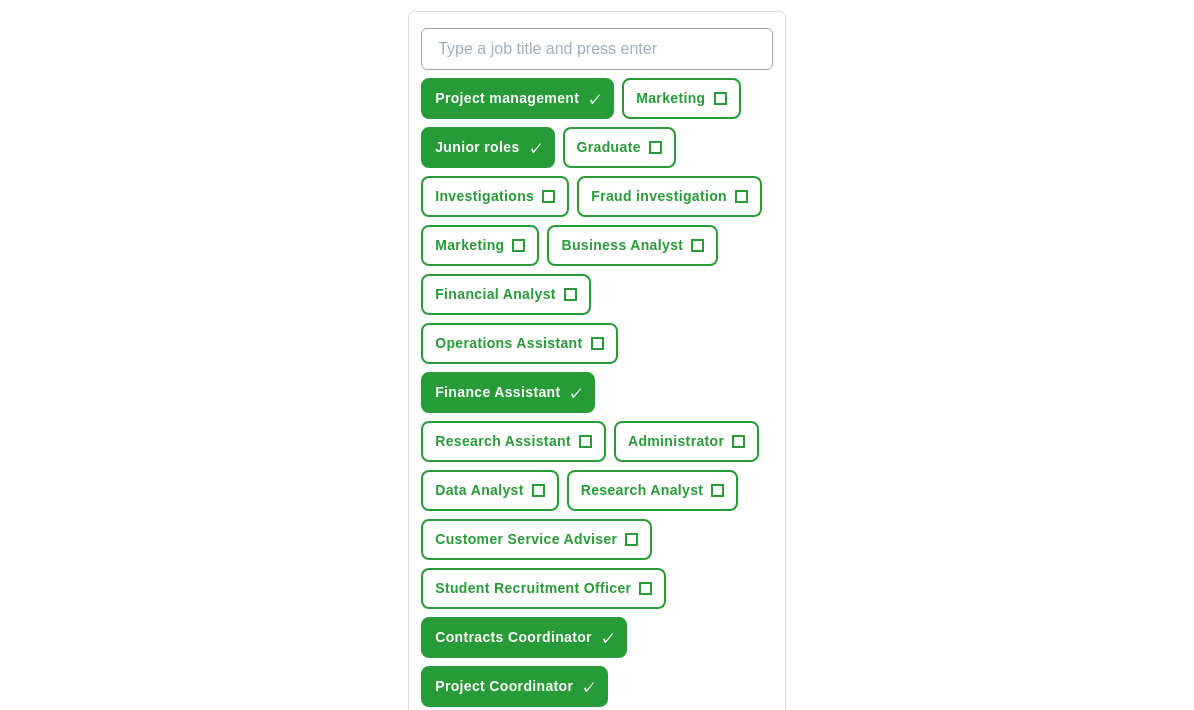 click on "Graduate +" at bounding box center [619, 147] 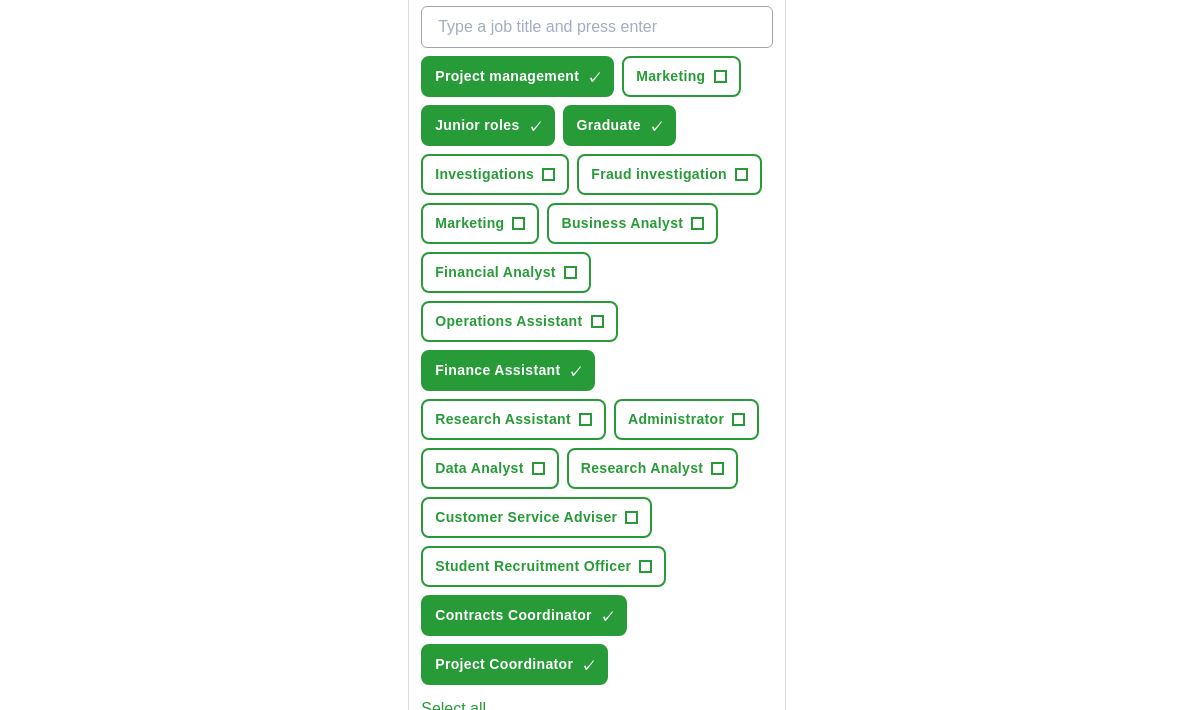 scroll, scrollTop: 790, scrollLeft: 0, axis: vertical 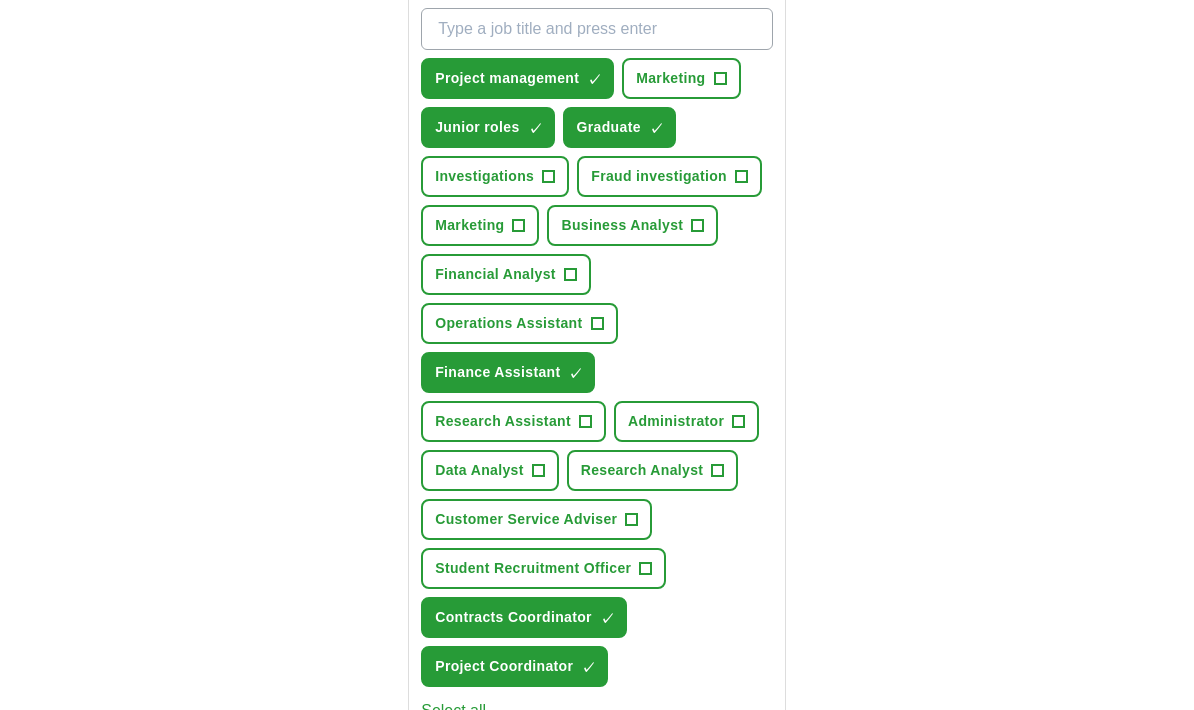 click on "Fraud investigation" at bounding box center (659, 176) 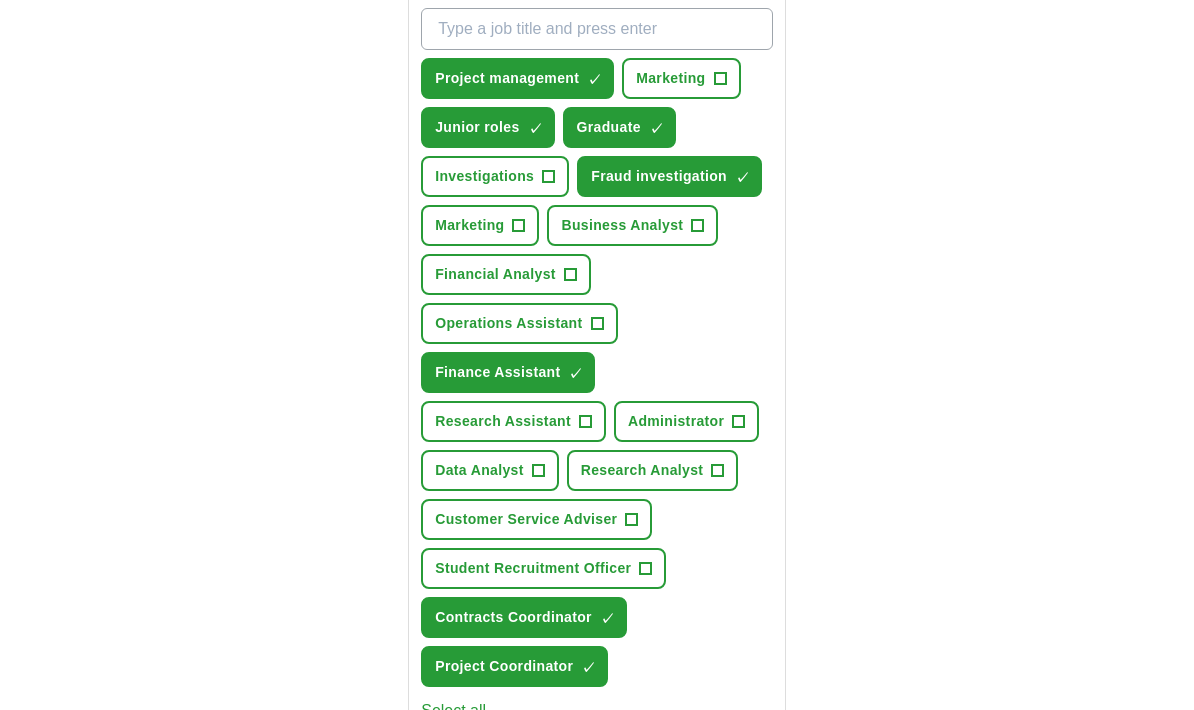 click on "Business Analyst" at bounding box center [622, 225] 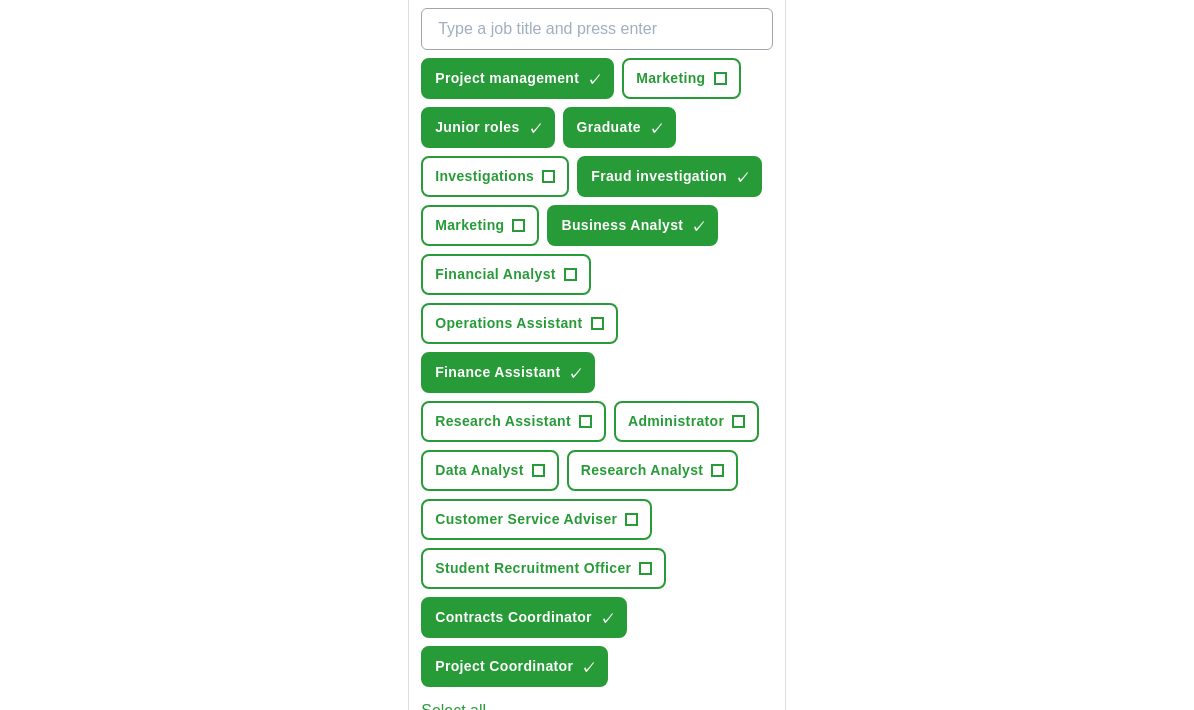 click on "+" at bounding box center [597, 324] 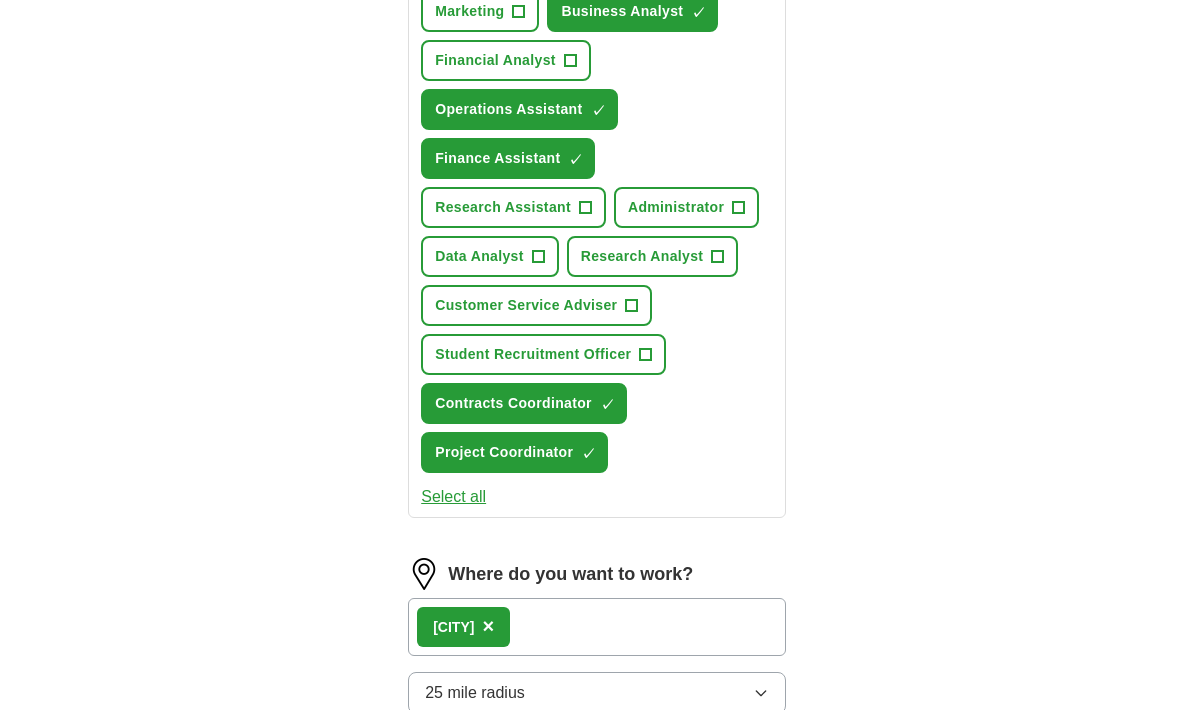 scroll, scrollTop: 1004, scrollLeft: 0, axis: vertical 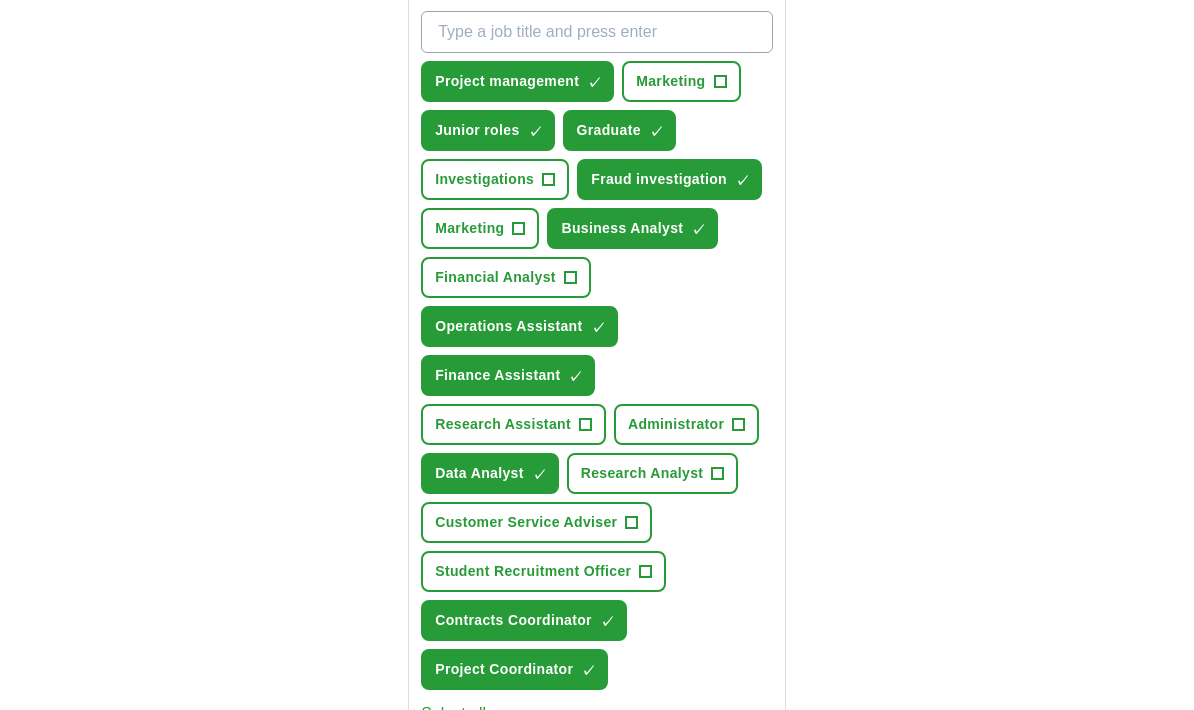click on "Investigations +" at bounding box center (495, 179) 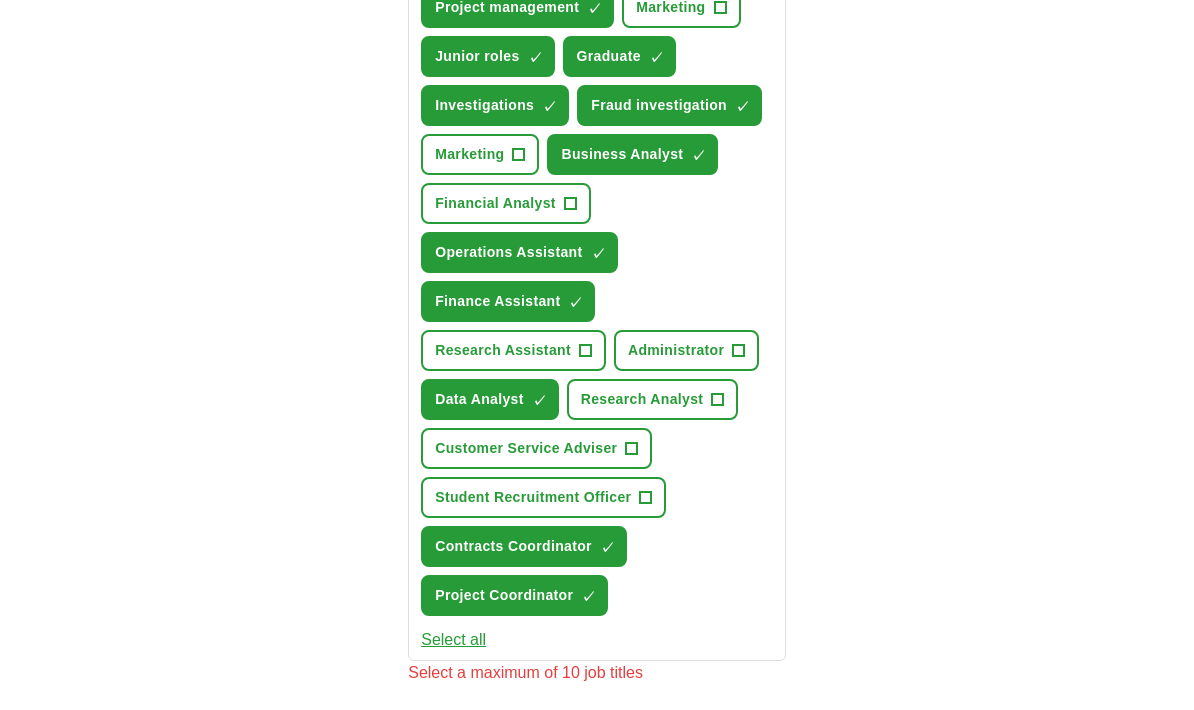 scroll, scrollTop: 852, scrollLeft: 0, axis: vertical 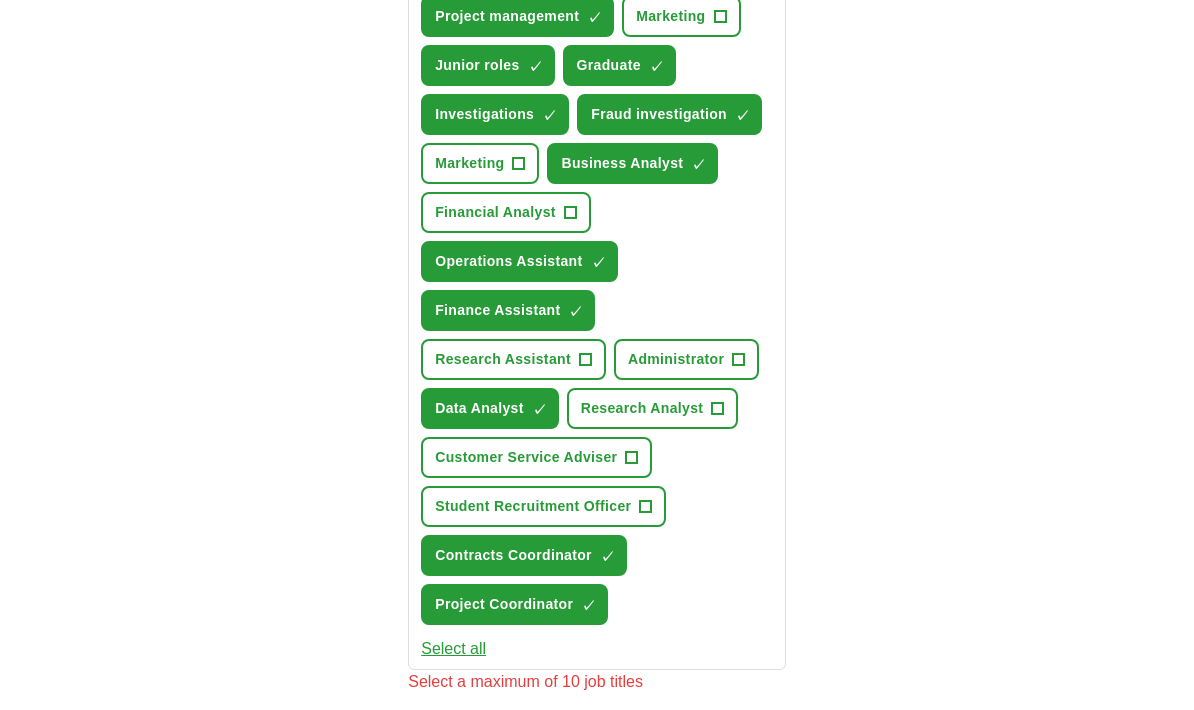 click on "Junior roles ✓ ×" at bounding box center (487, 65) 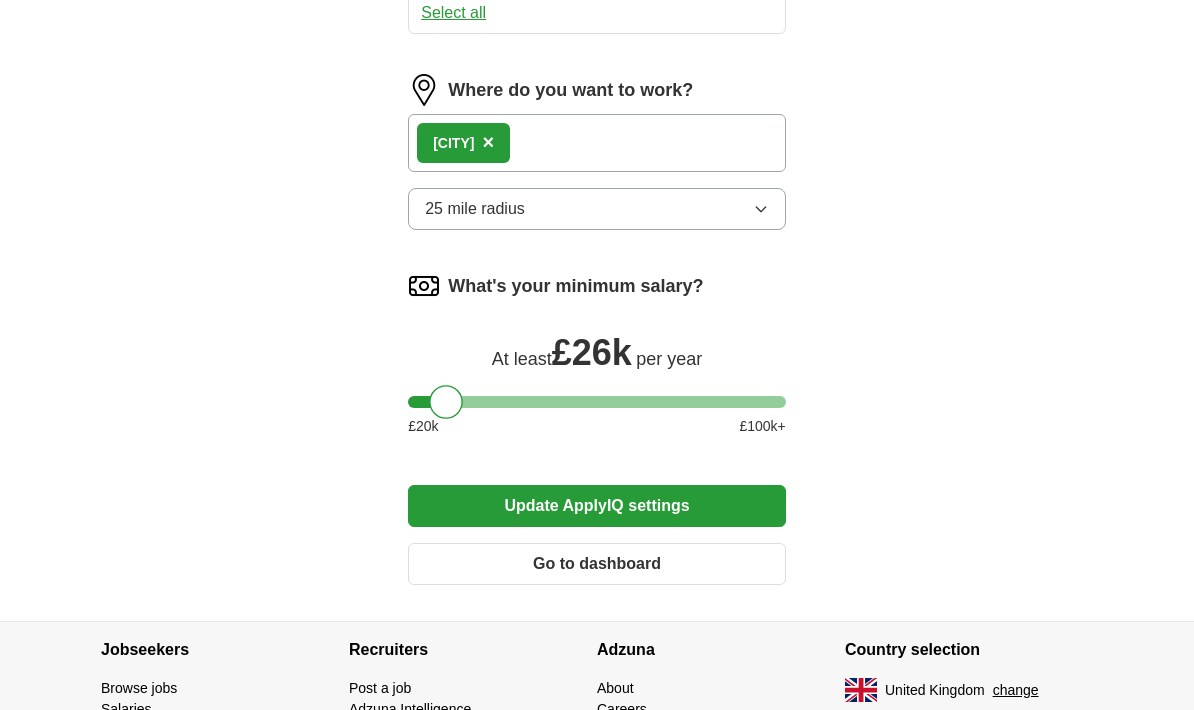 scroll, scrollTop: 1601, scrollLeft: 0, axis: vertical 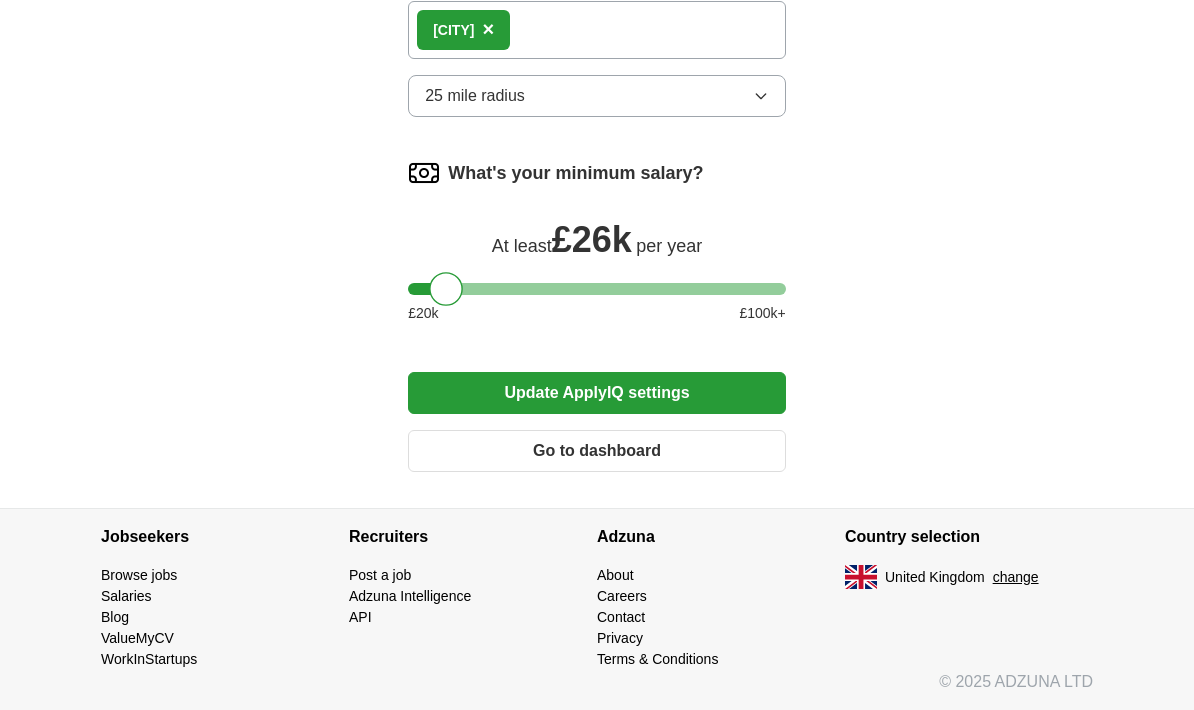 click on "Update ApplyIQ settings" at bounding box center (597, 393) 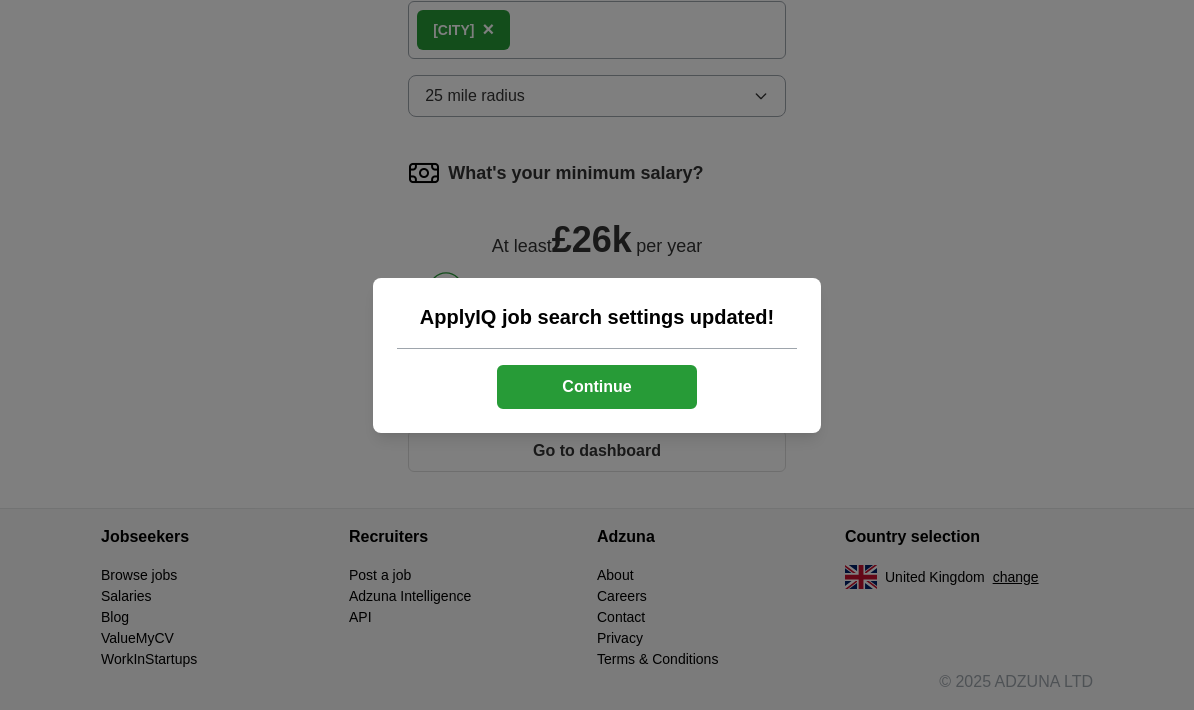 click on "Continue" at bounding box center [597, 387] 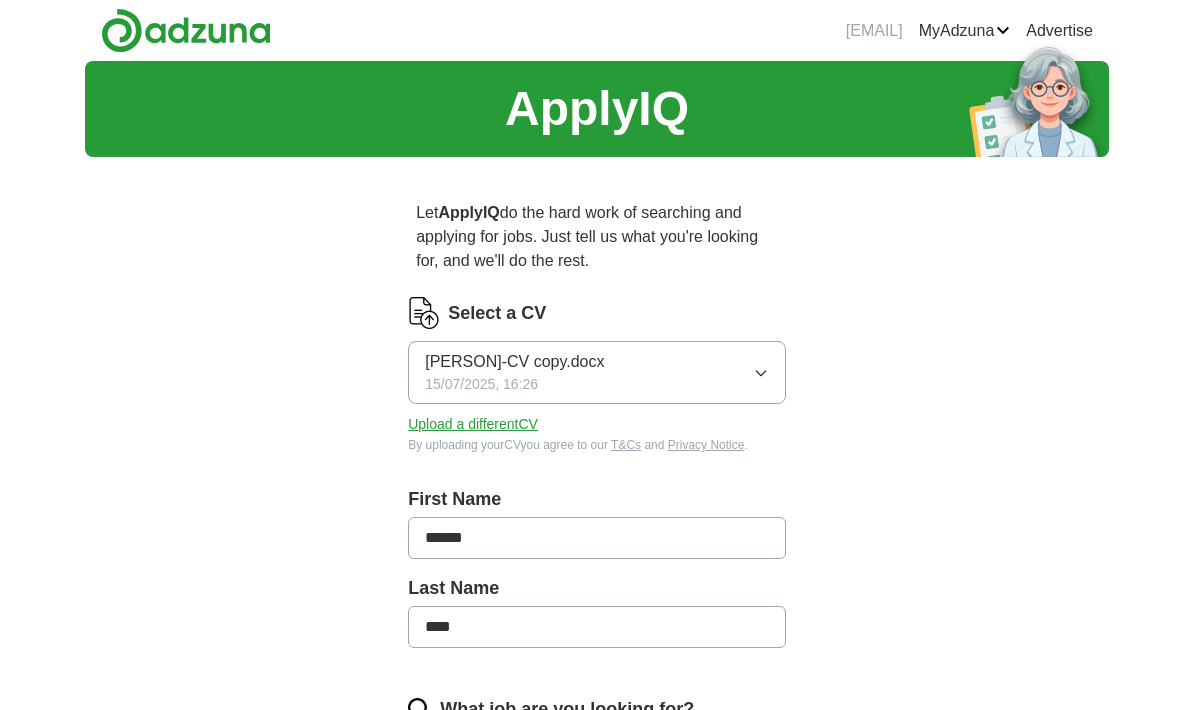 scroll, scrollTop: 0, scrollLeft: 0, axis: both 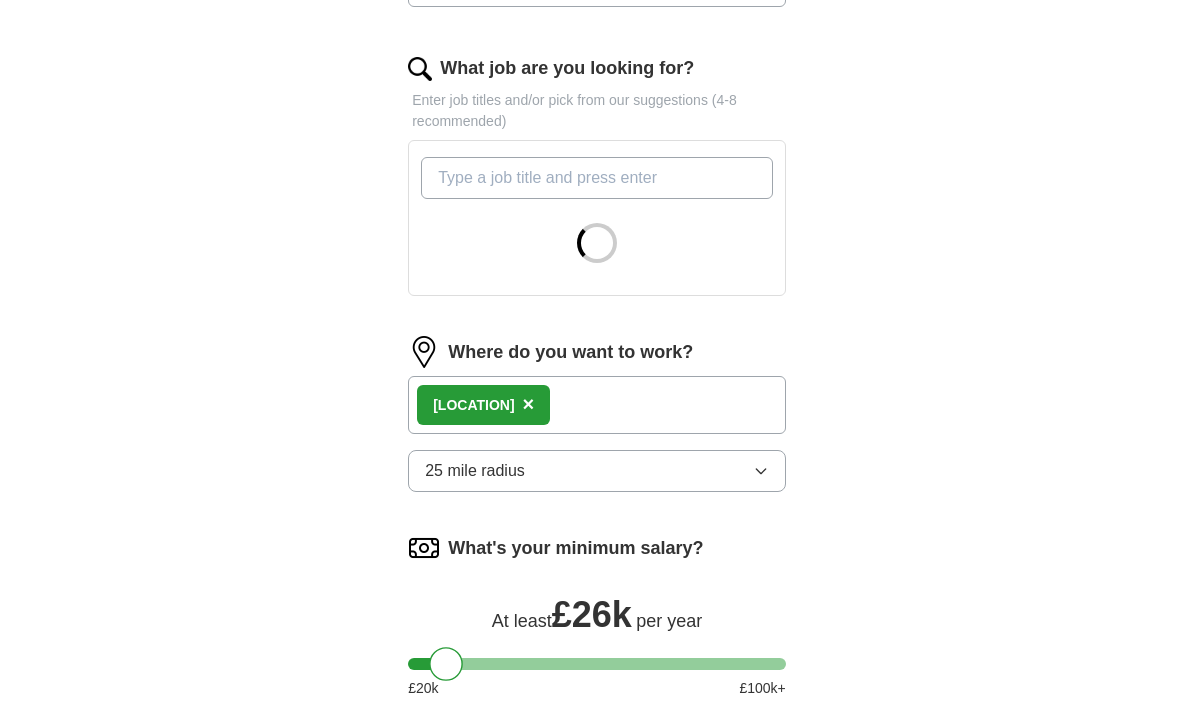 click on "×" at bounding box center (529, 404) 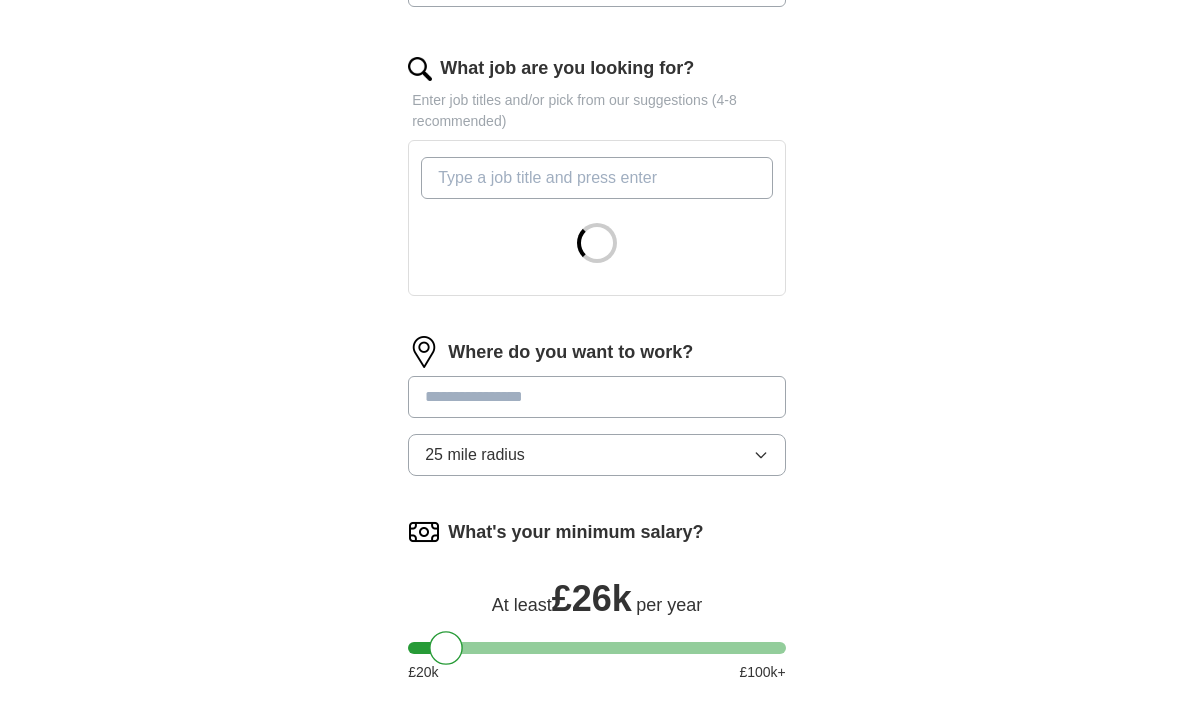 click at bounding box center [597, 397] 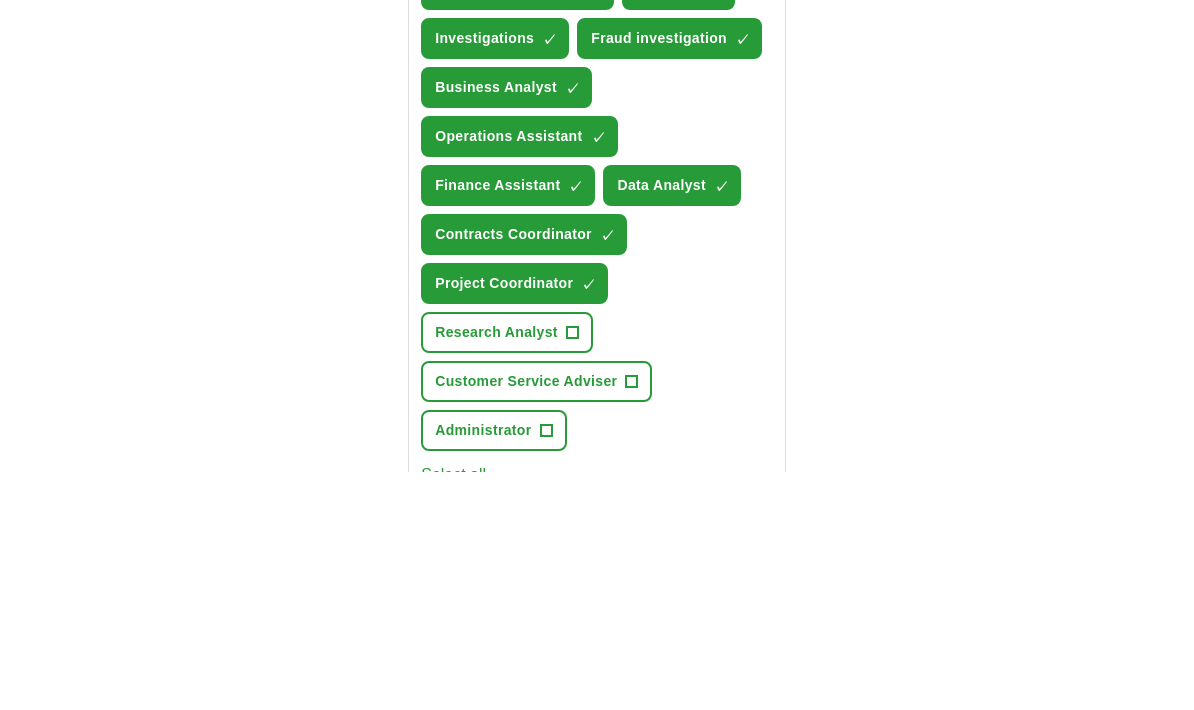 type on "*" 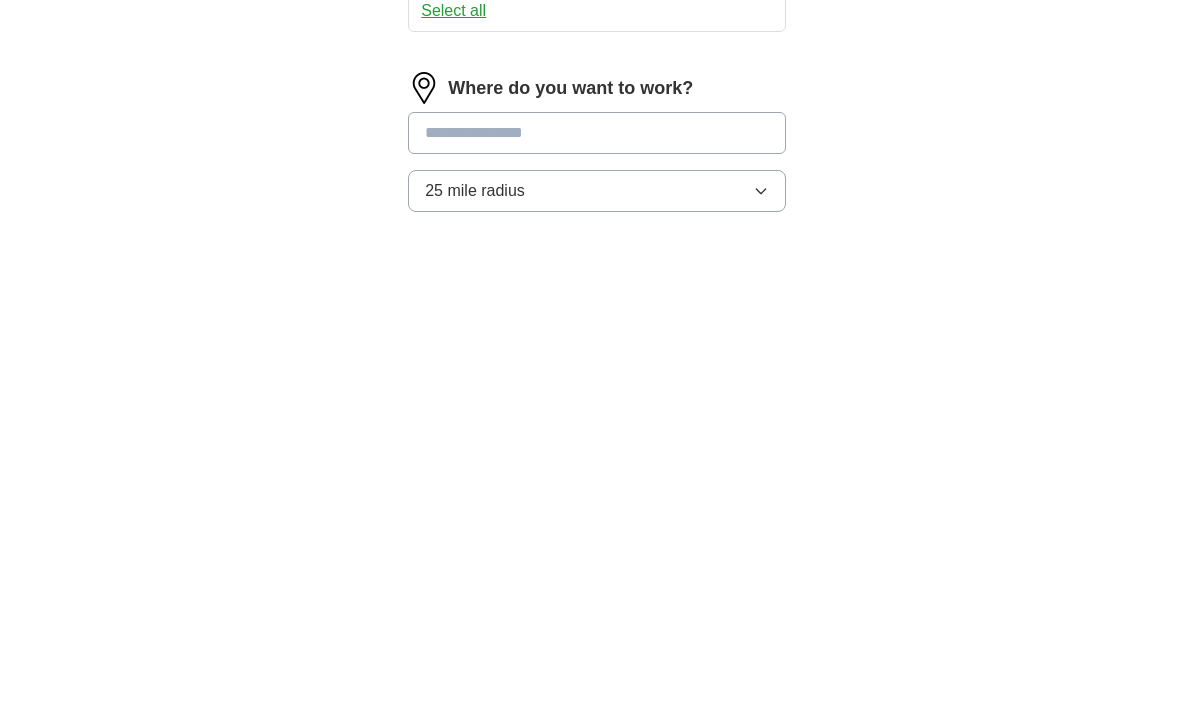 scroll, scrollTop: 882, scrollLeft: 0, axis: vertical 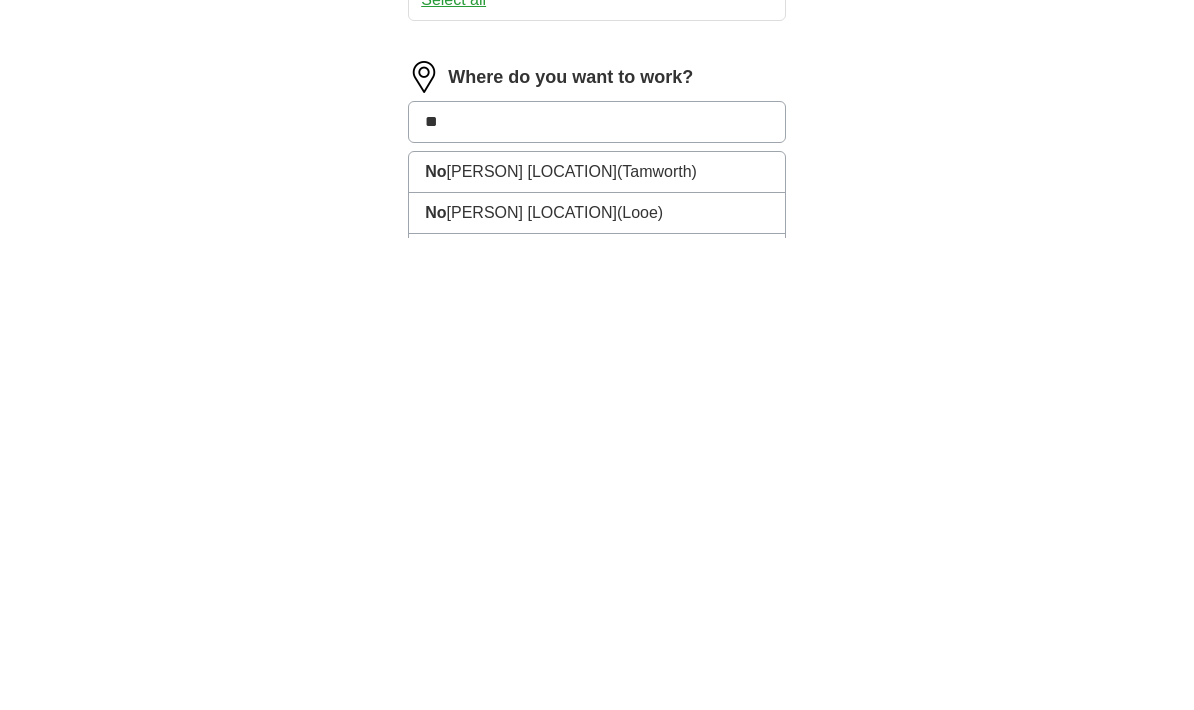 type on "***" 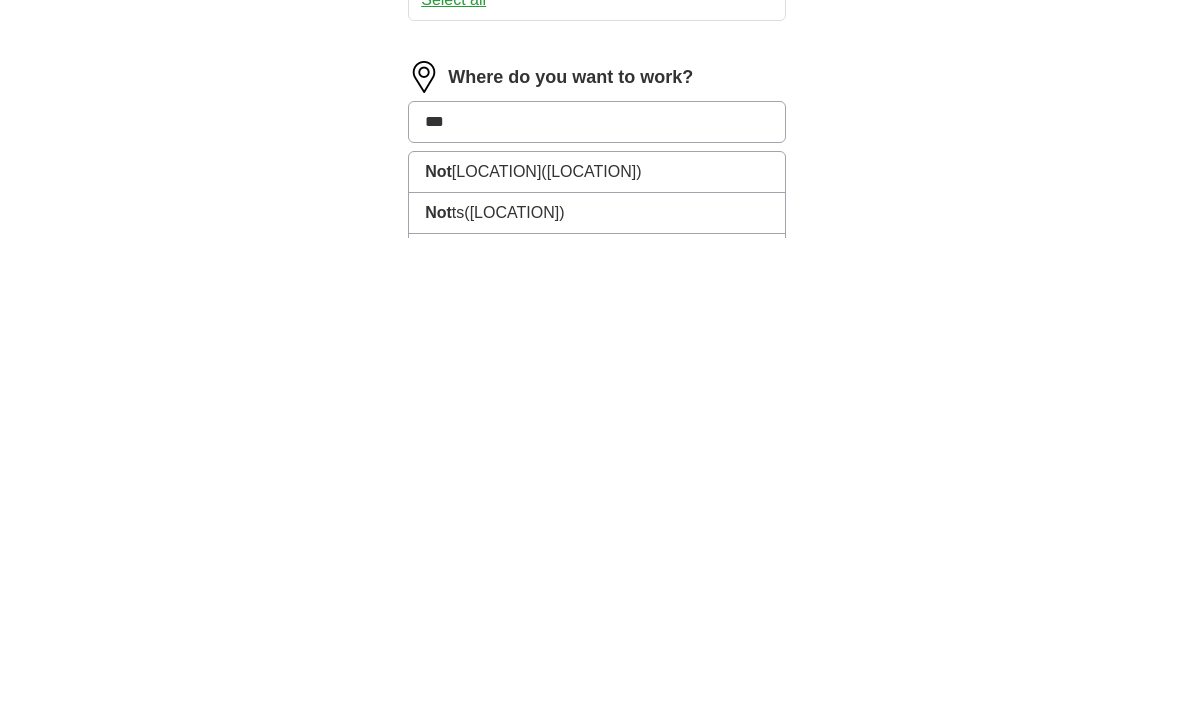 click on "[LOCATION] ([LOCATION])" at bounding box center [597, 644] 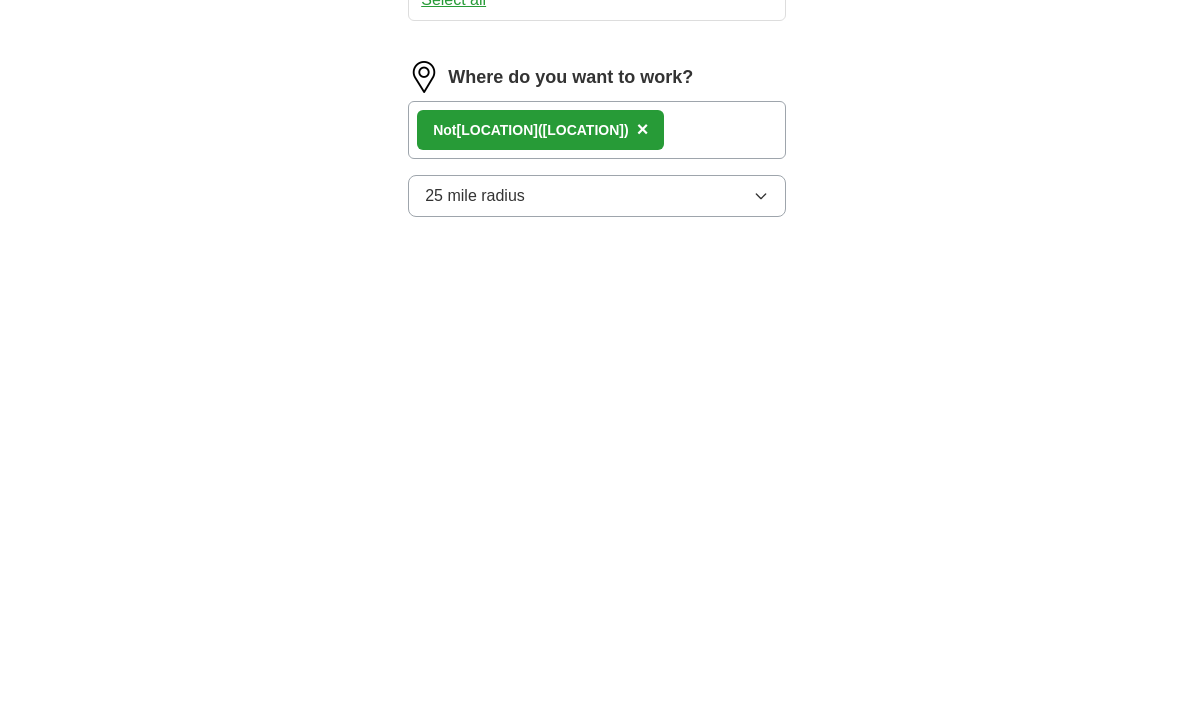 scroll, scrollTop: 1354, scrollLeft: 0, axis: vertical 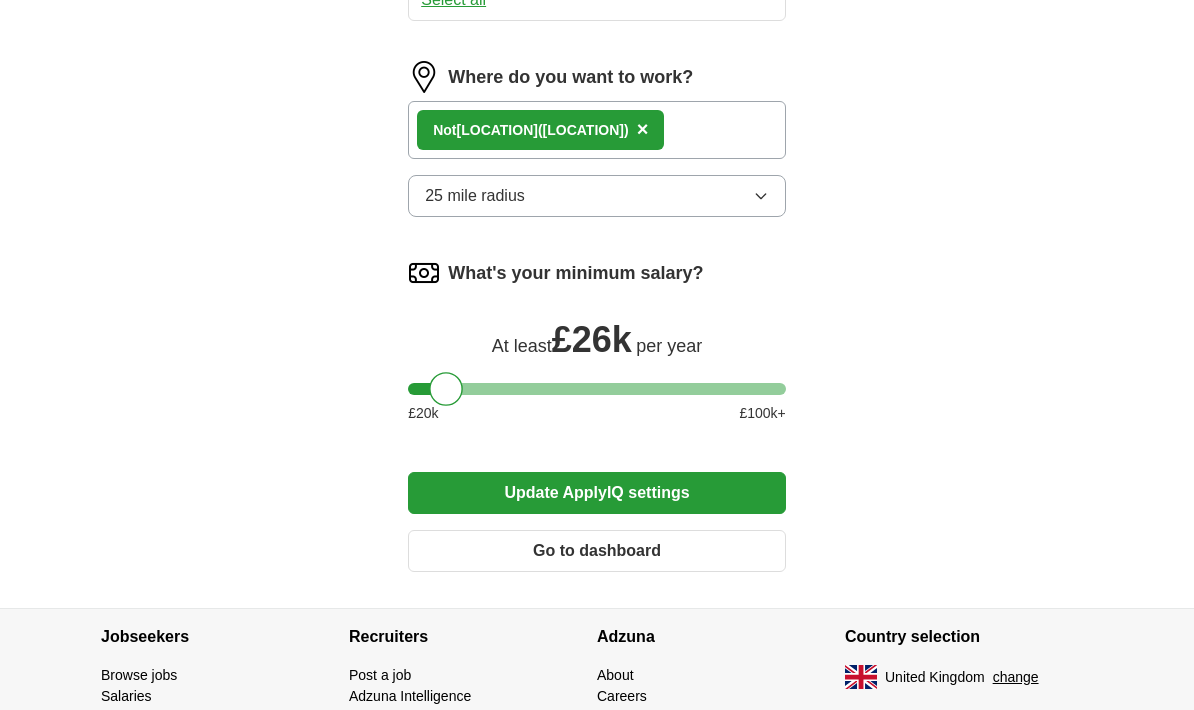 click on "25 mile radius" at bounding box center (597, 196) 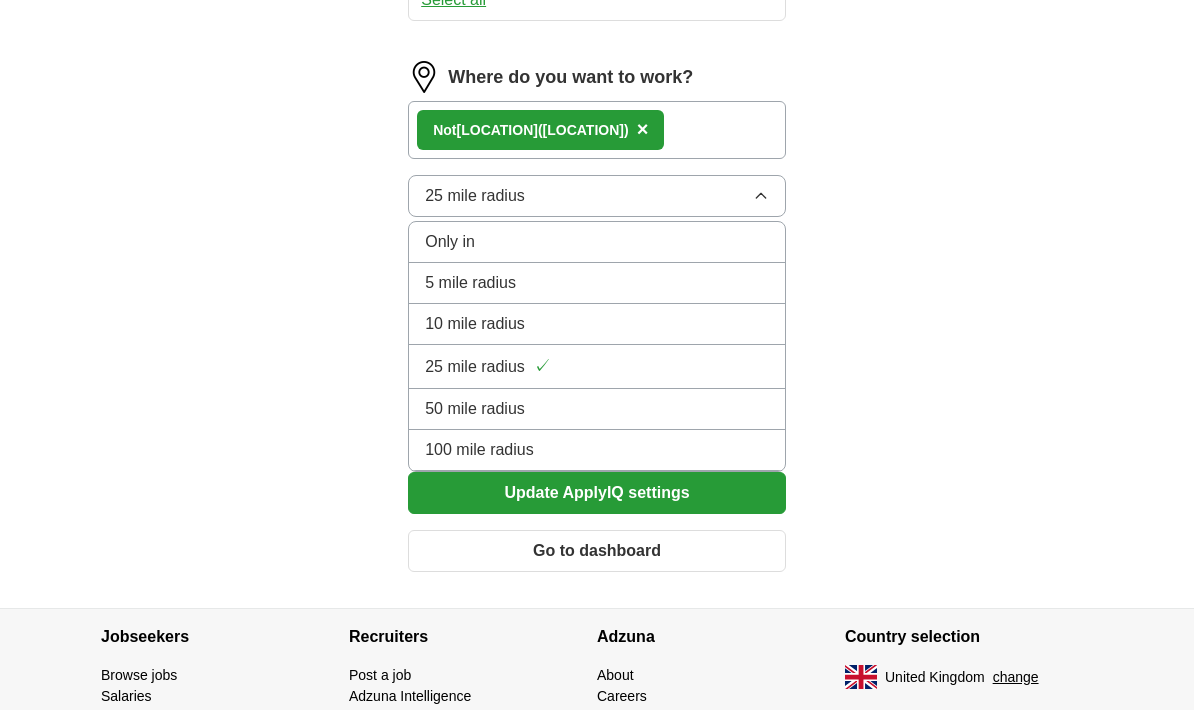 click on "50 mile radius" at bounding box center (597, 409) 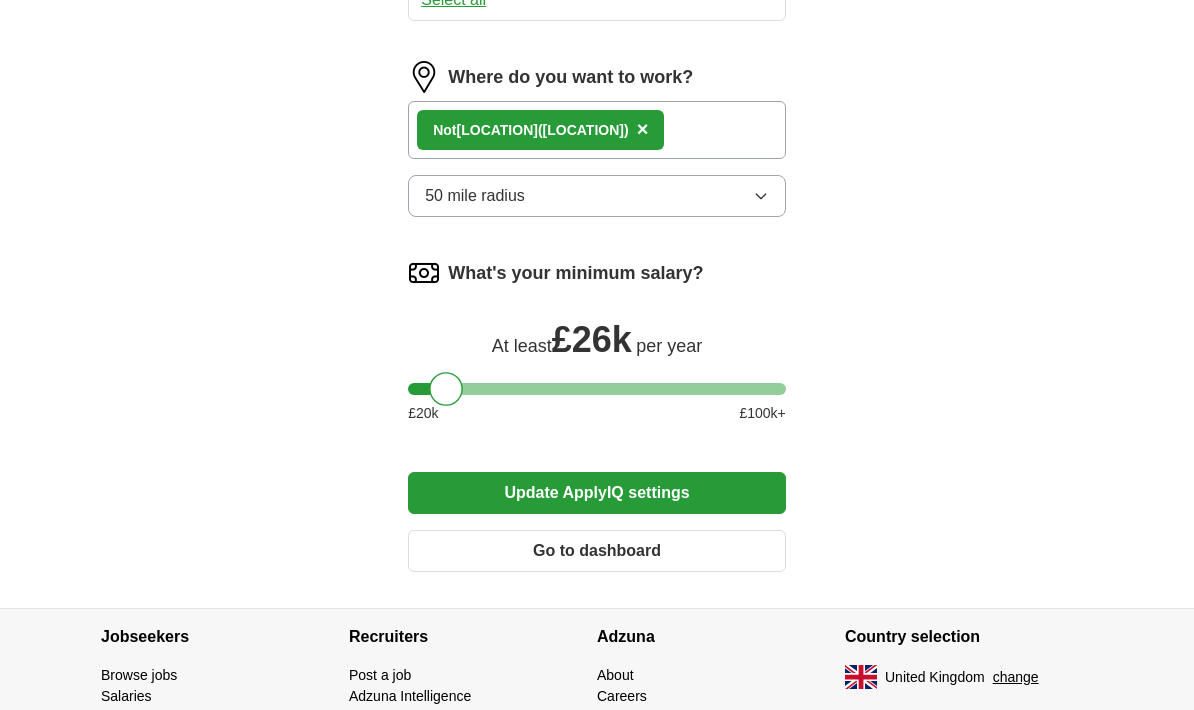 click on "50 mile radius" at bounding box center (597, 196) 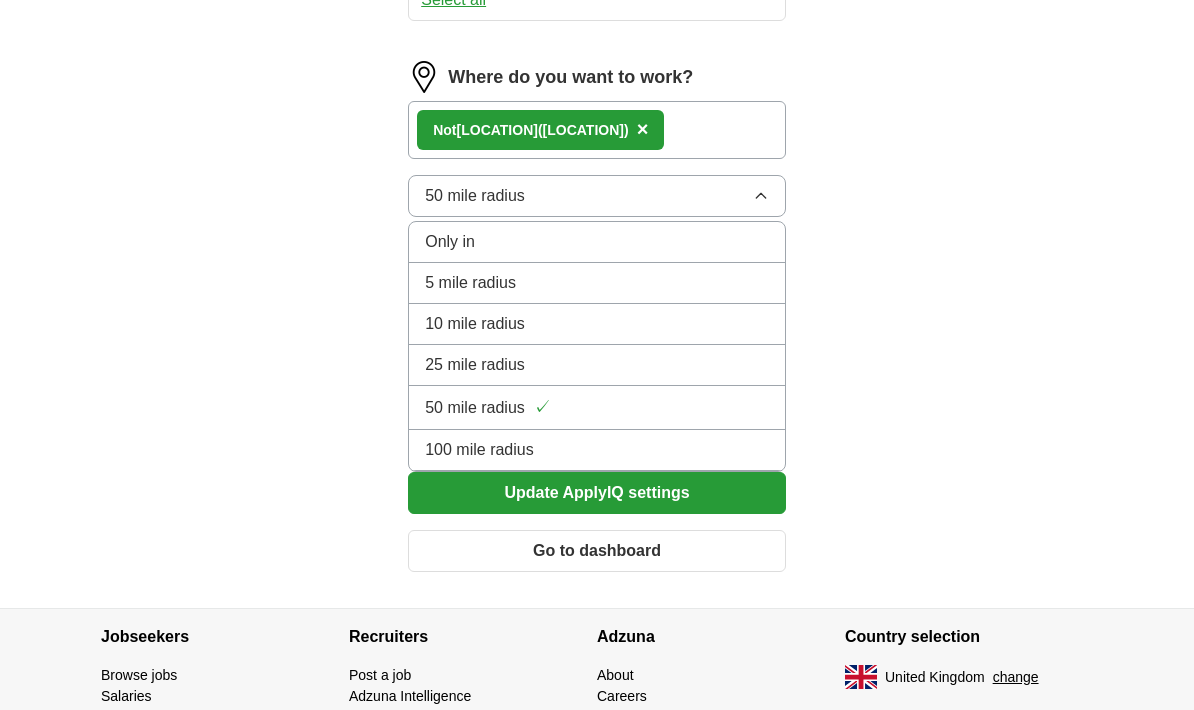 click on "50 mile radius ✓" at bounding box center (597, 407) 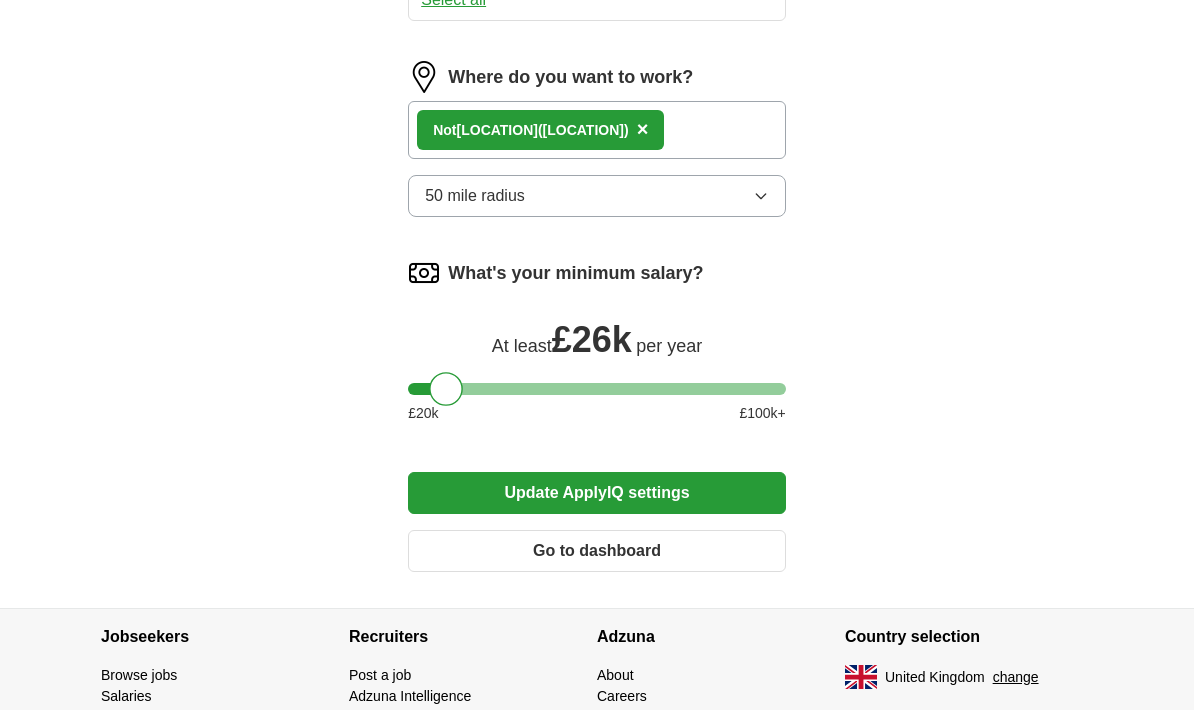 click on "Update ApplyIQ settings" at bounding box center (597, 493) 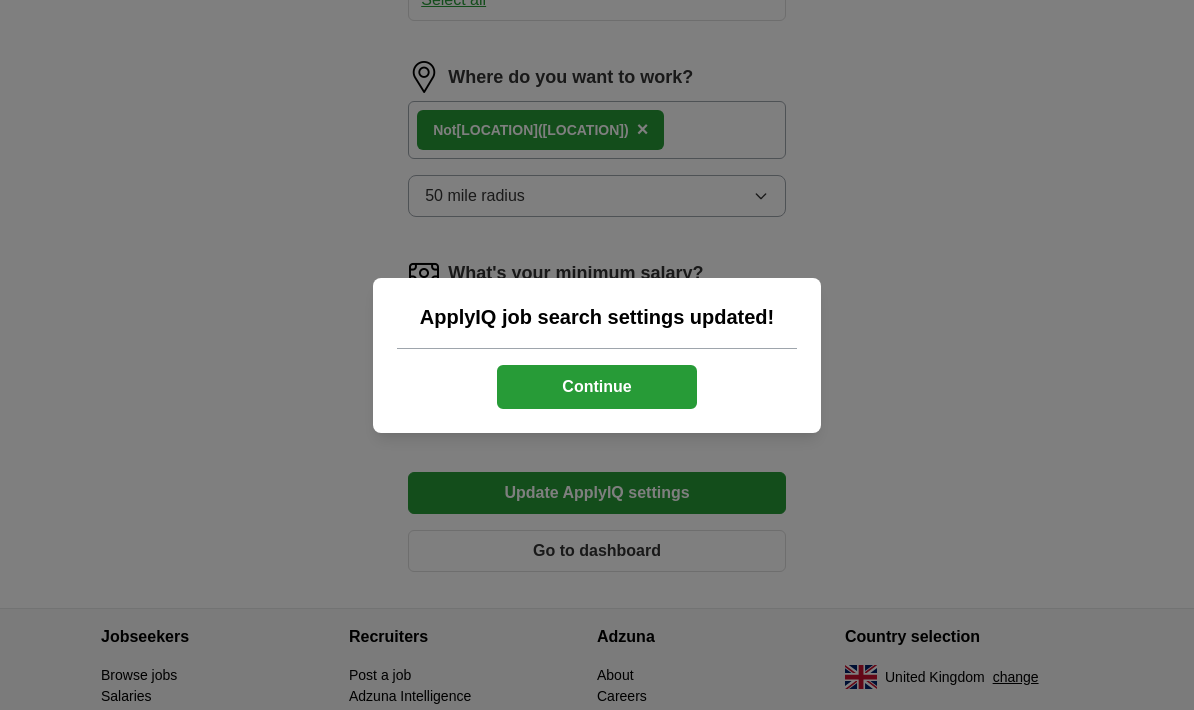 click on "Continue" at bounding box center (597, 387) 